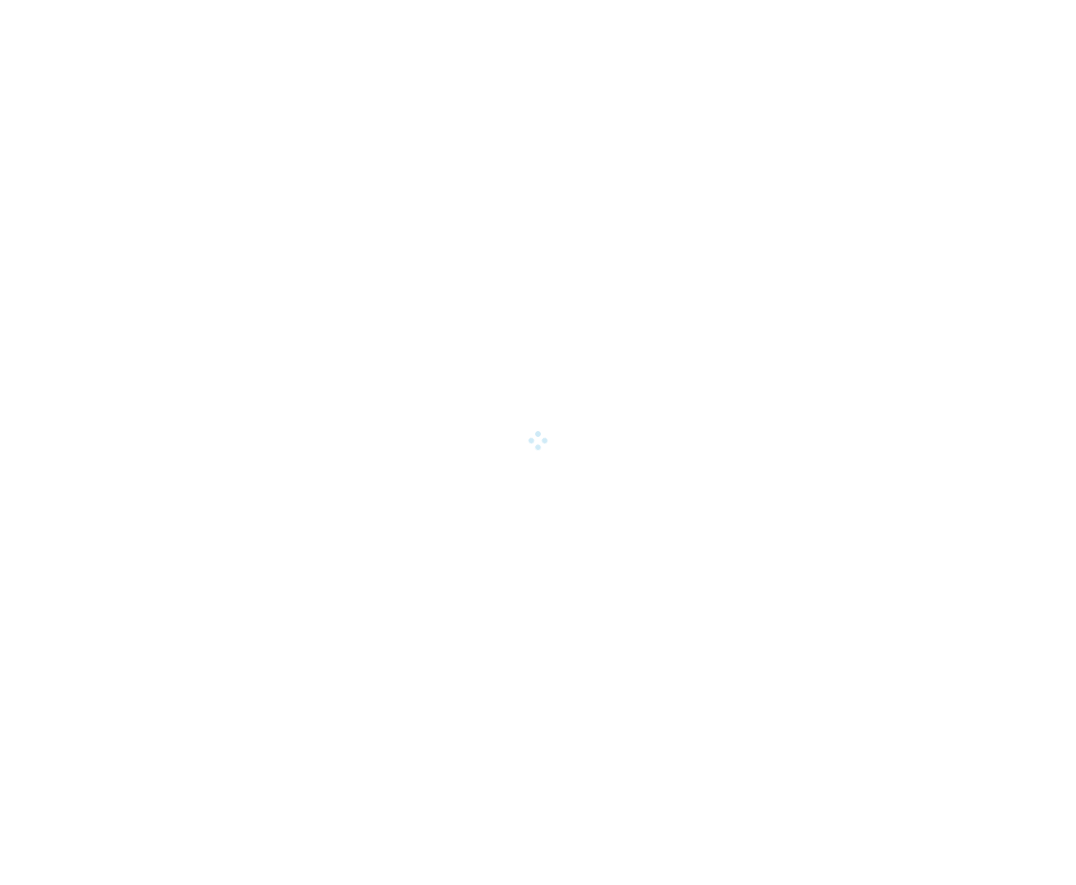 scroll, scrollTop: 0, scrollLeft: 0, axis: both 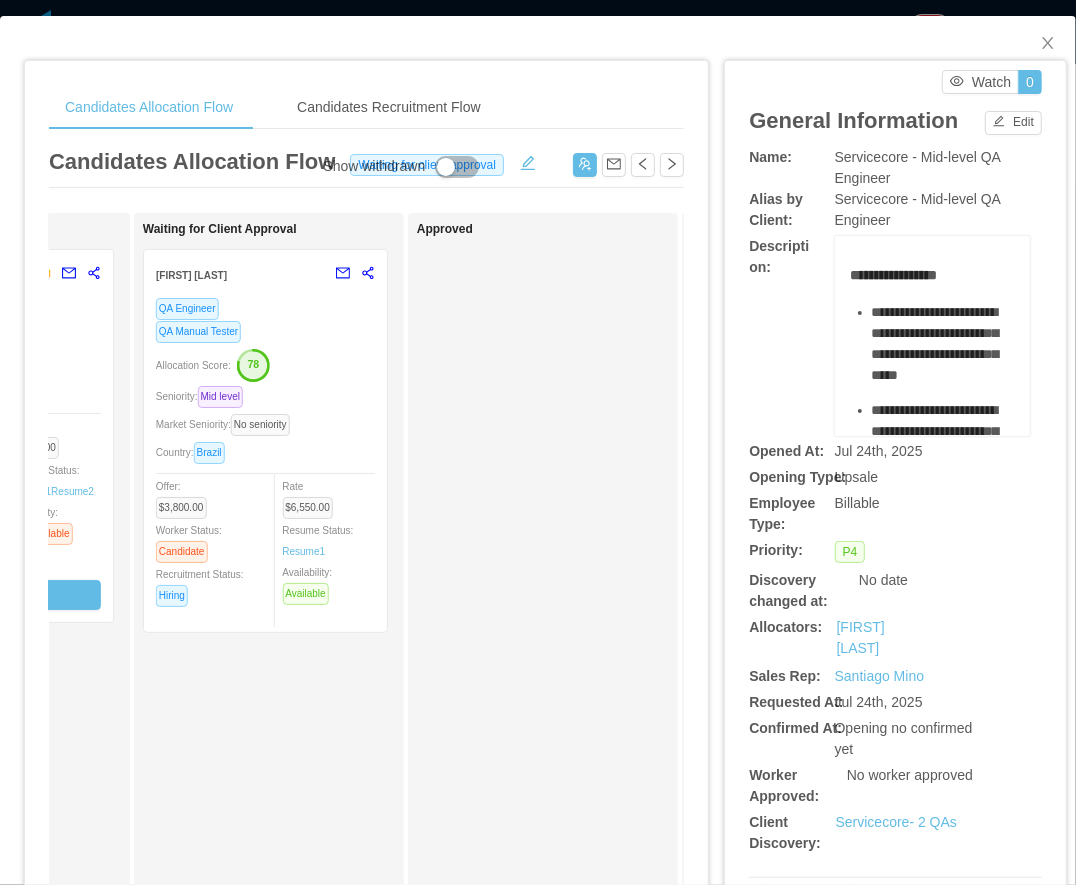 click on "[FIRST] [LAST] QA Engineer QA Manual Tester Allocation Score:   78 Seniority:   Mid level Market Seniority:   No seniority Country:   [COUNTRY] Offer:  $3,800.00 Worker Status:   Candidate Recruitment Status:   Hiring Rate $6,550.00 Resume Status:   Resume  1 Availability:     Available" at bounding box center [265, 458] 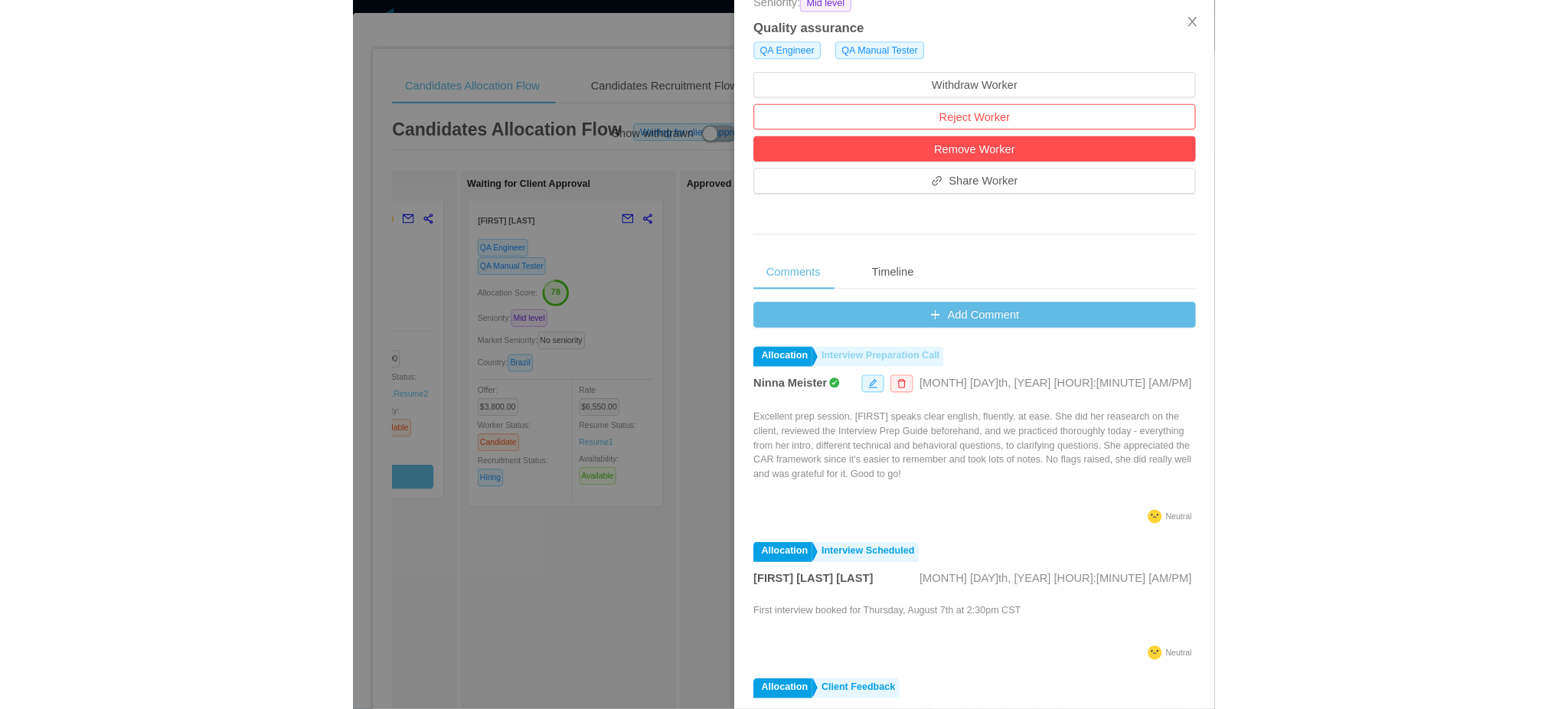 scroll, scrollTop: 408, scrollLeft: 0, axis: vertical 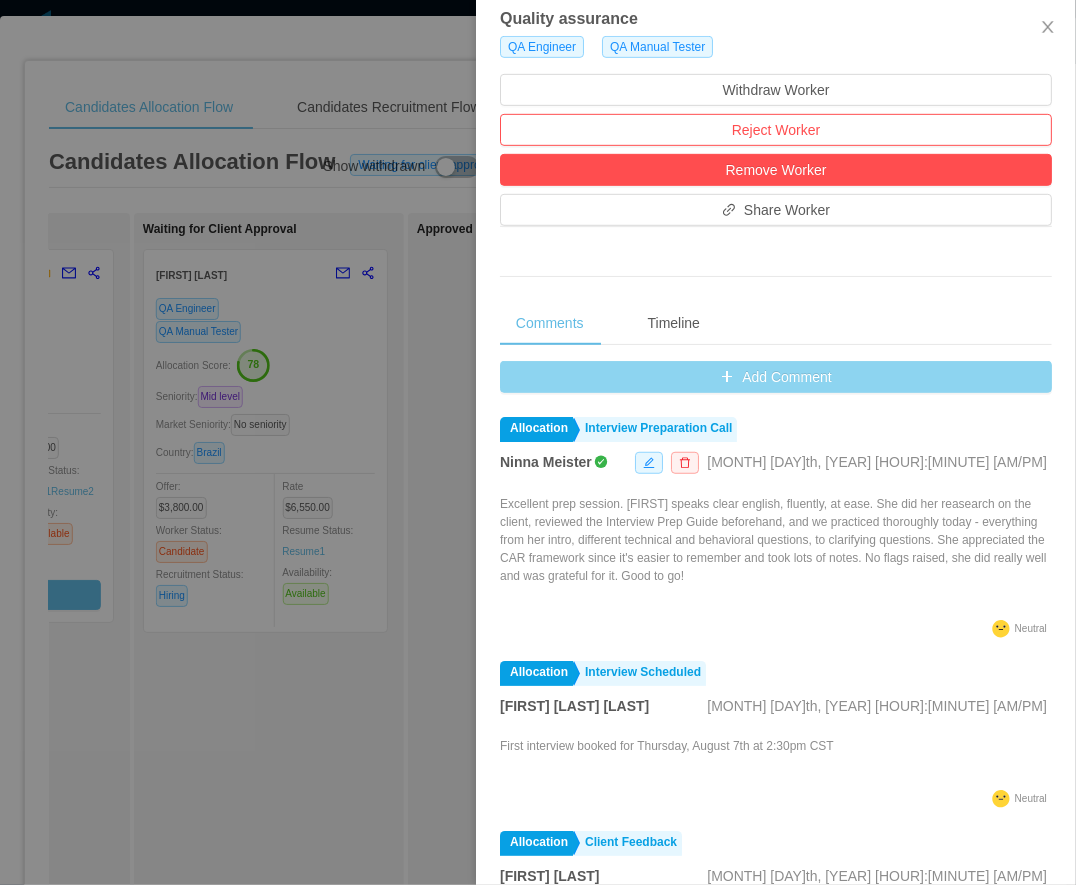 click on "Add Comment" at bounding box center [776, 377] 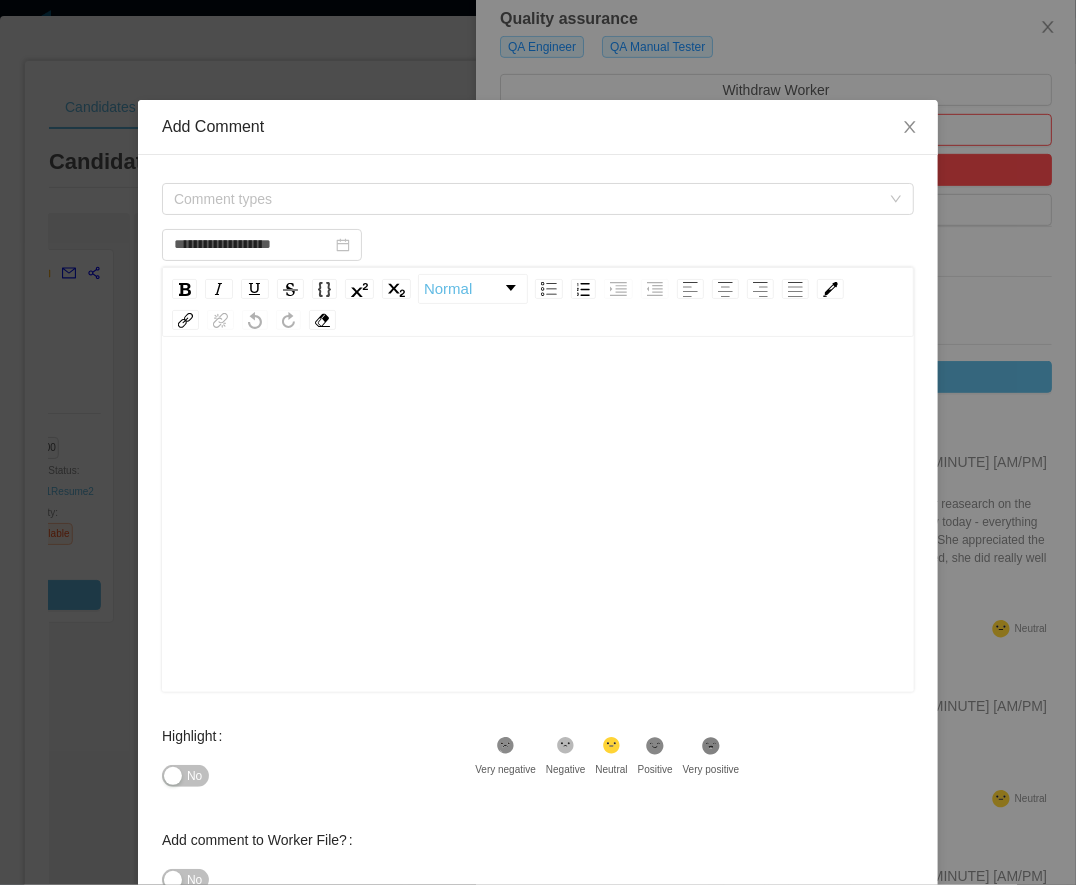 click at bounding box center (538, 546) 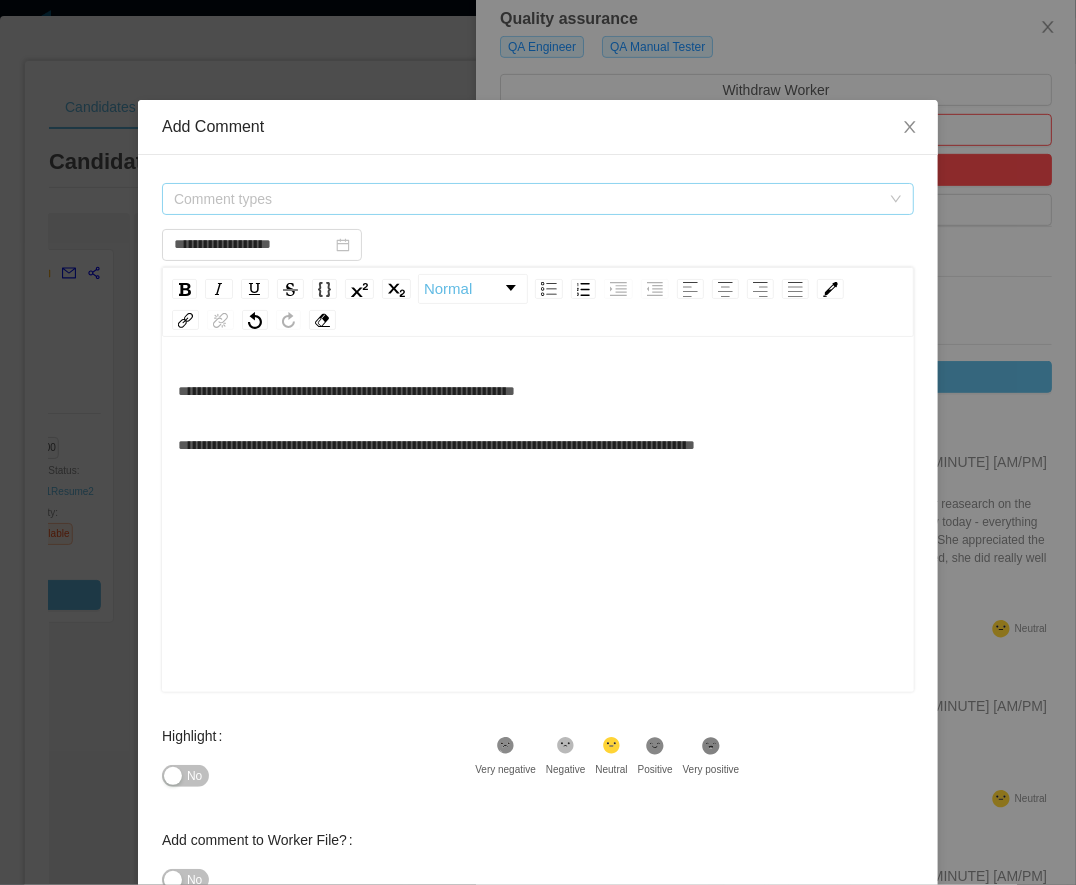 click on "Comment types" at bounding box center [531, 199] 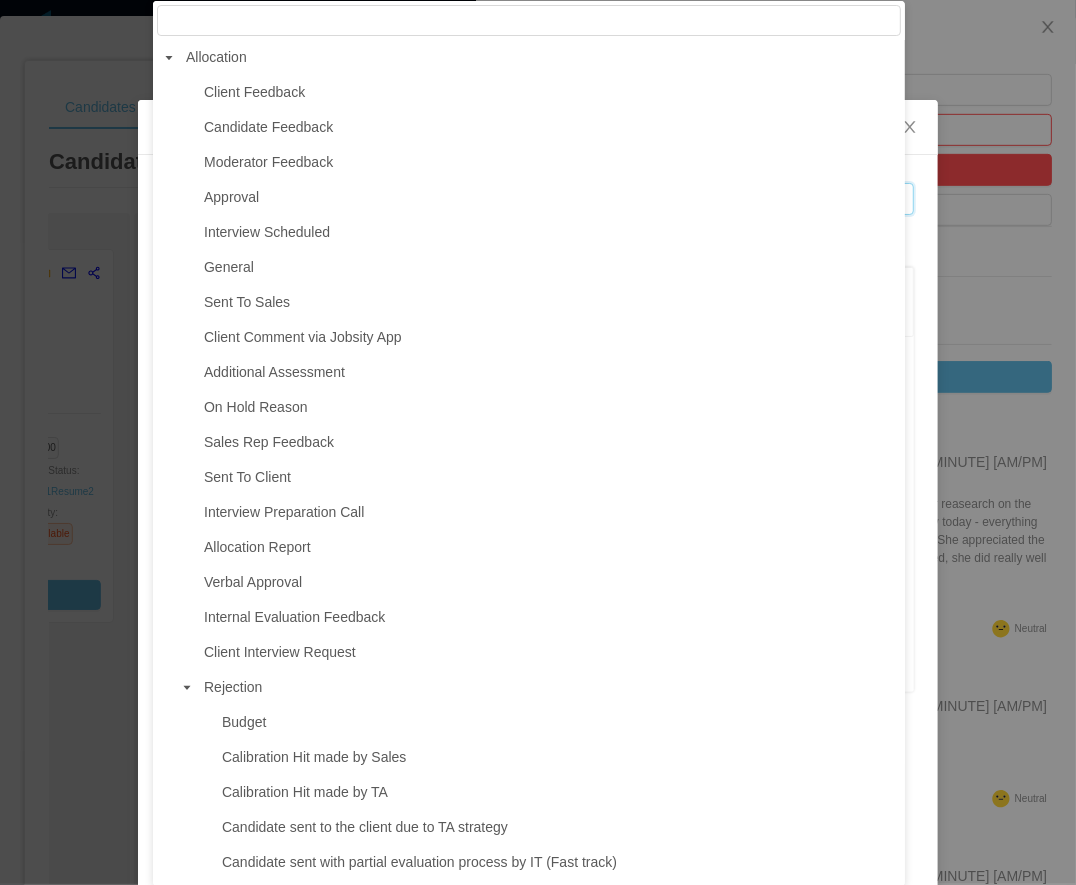 click 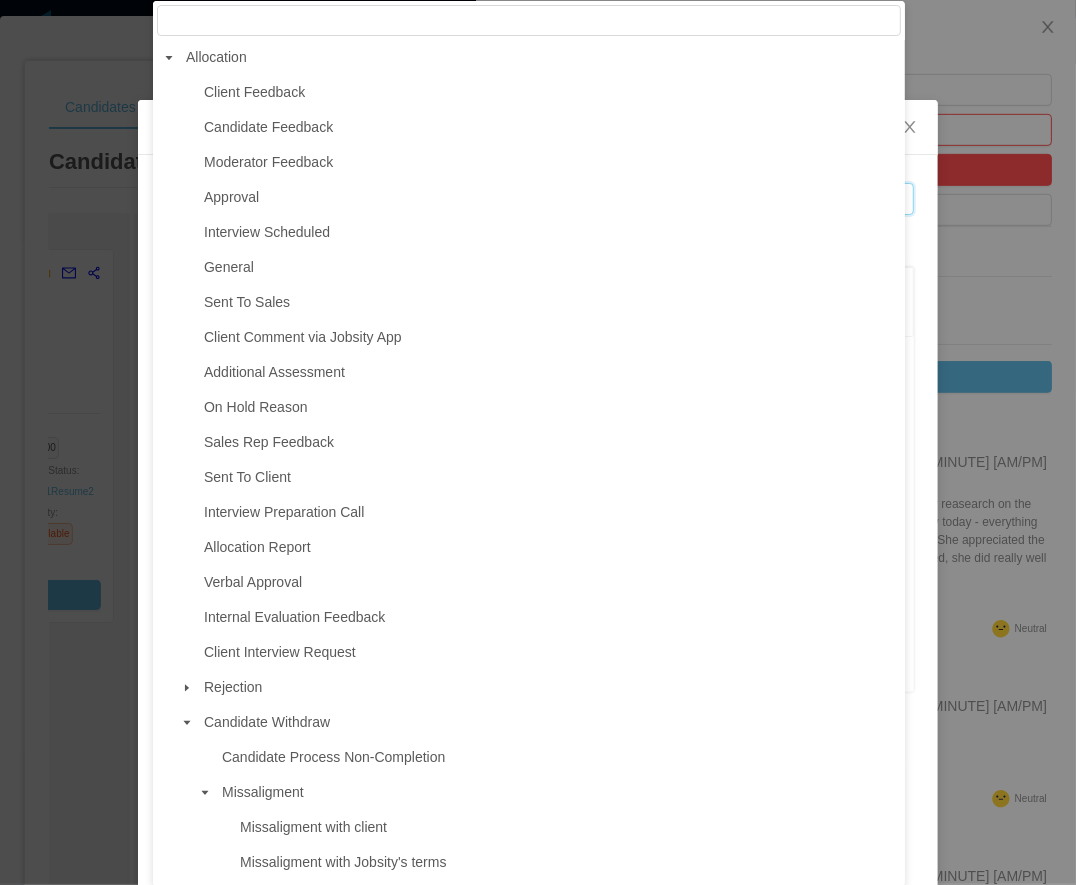 click at bounding box center (187, 723) 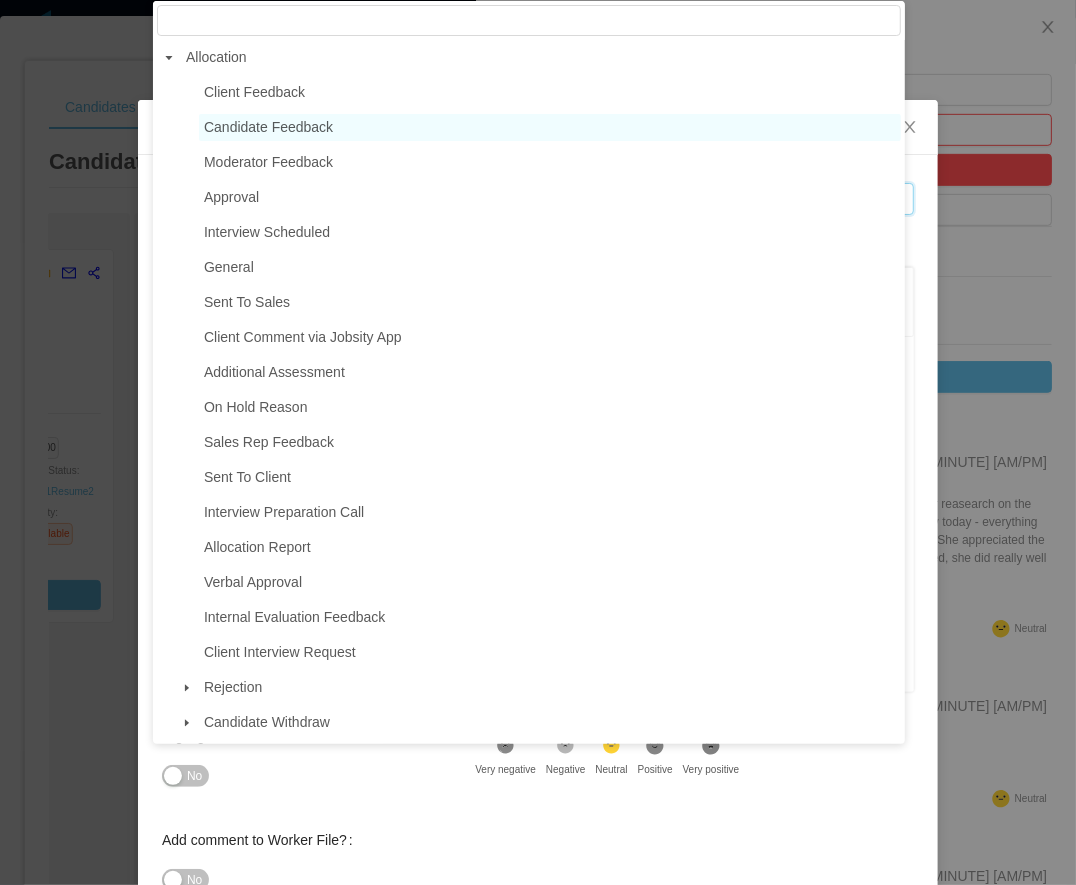 click on "Candidate Feedback" at bounding box center (550, 127) 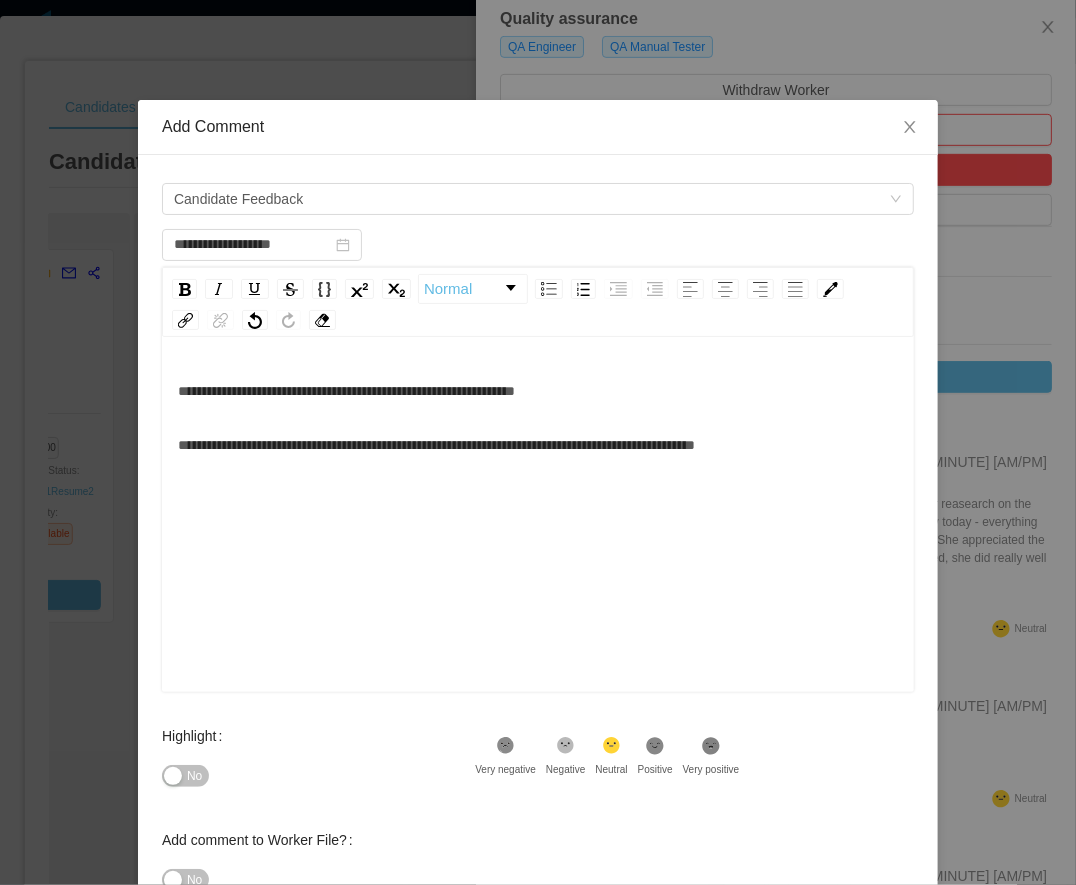 click on "**********" at bounding box center (538, 546) 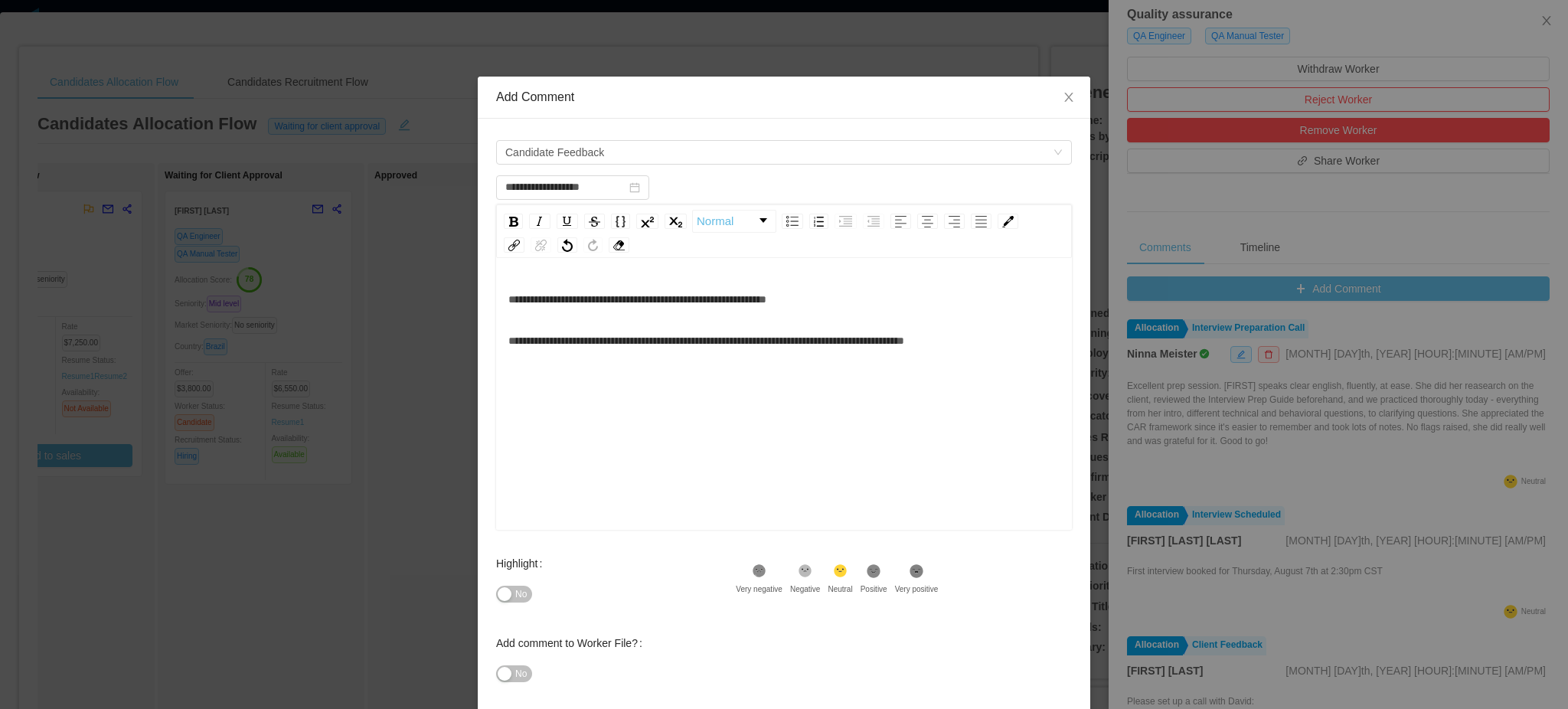 scroll, scrollTop: 0, scrollLeft: 533, axis: horizontal 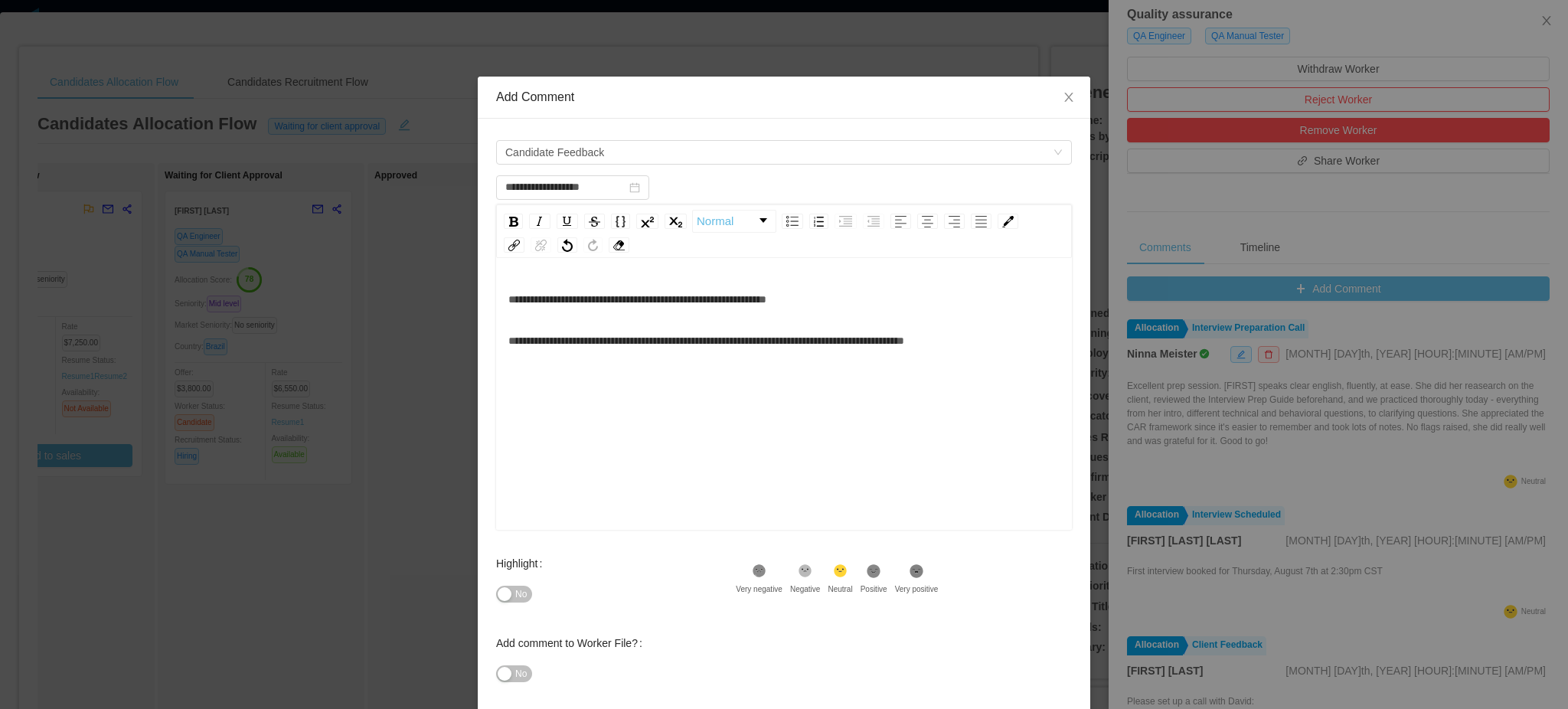 click on "**********" at bounding box center [784, 299] 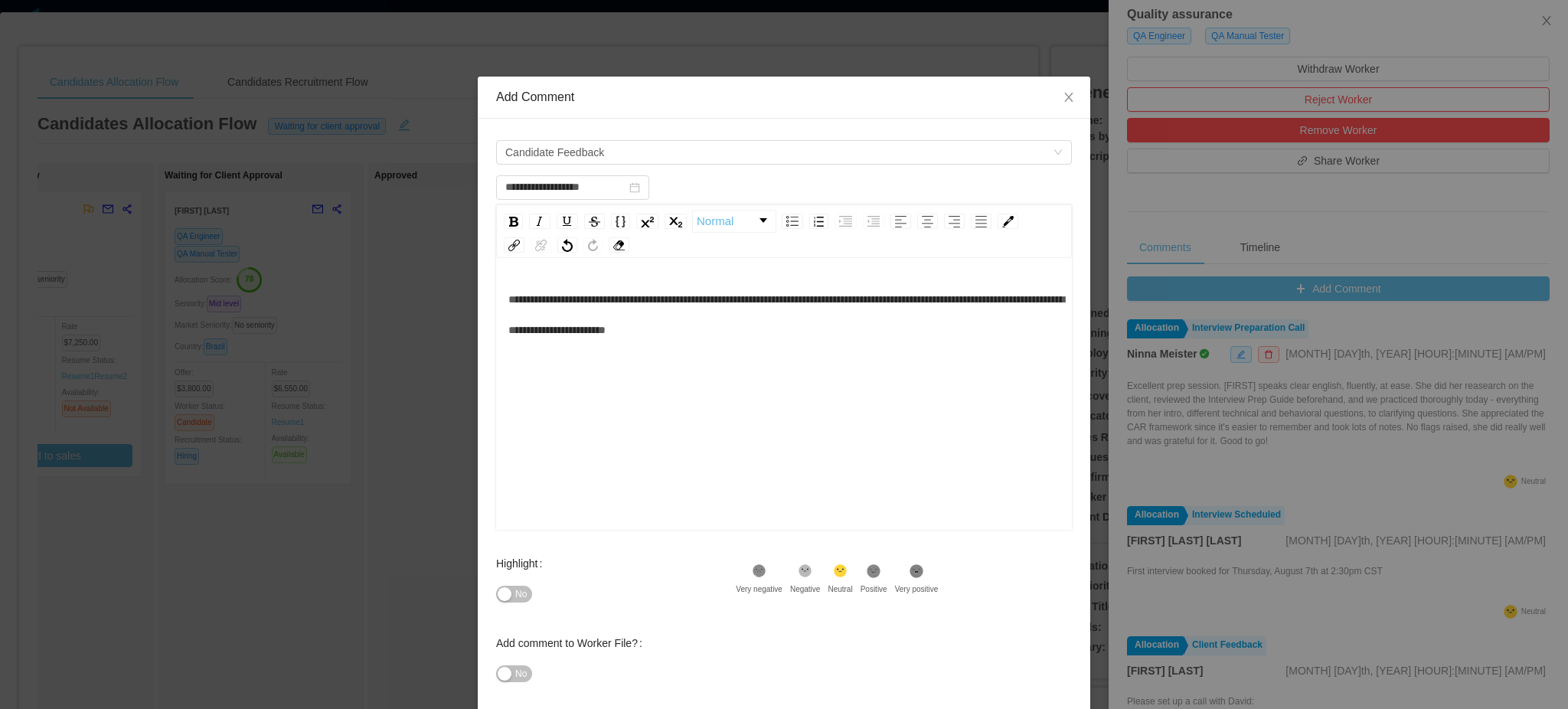 click on "**********" at bounding box center [786, 315] 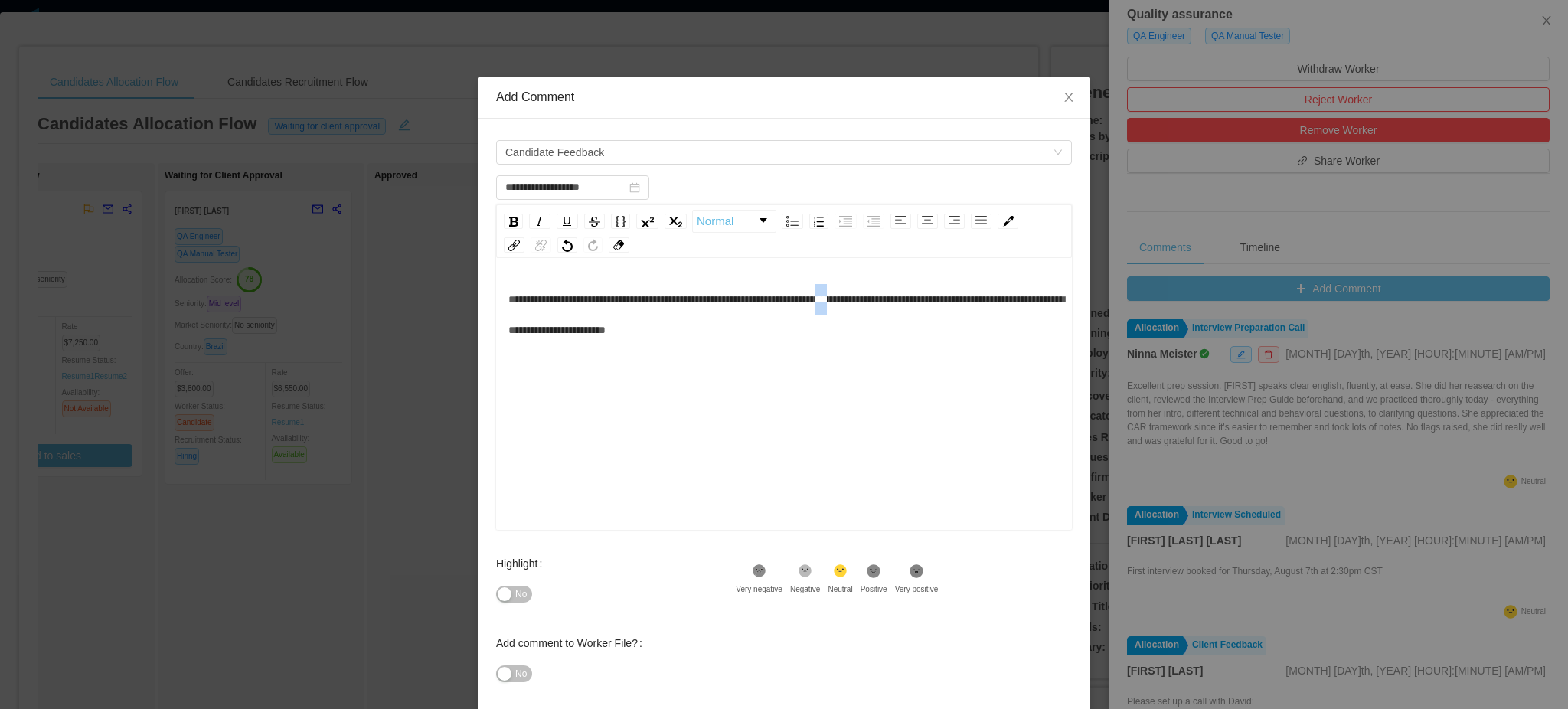 click on "**********" at bounding box center [786, 315] 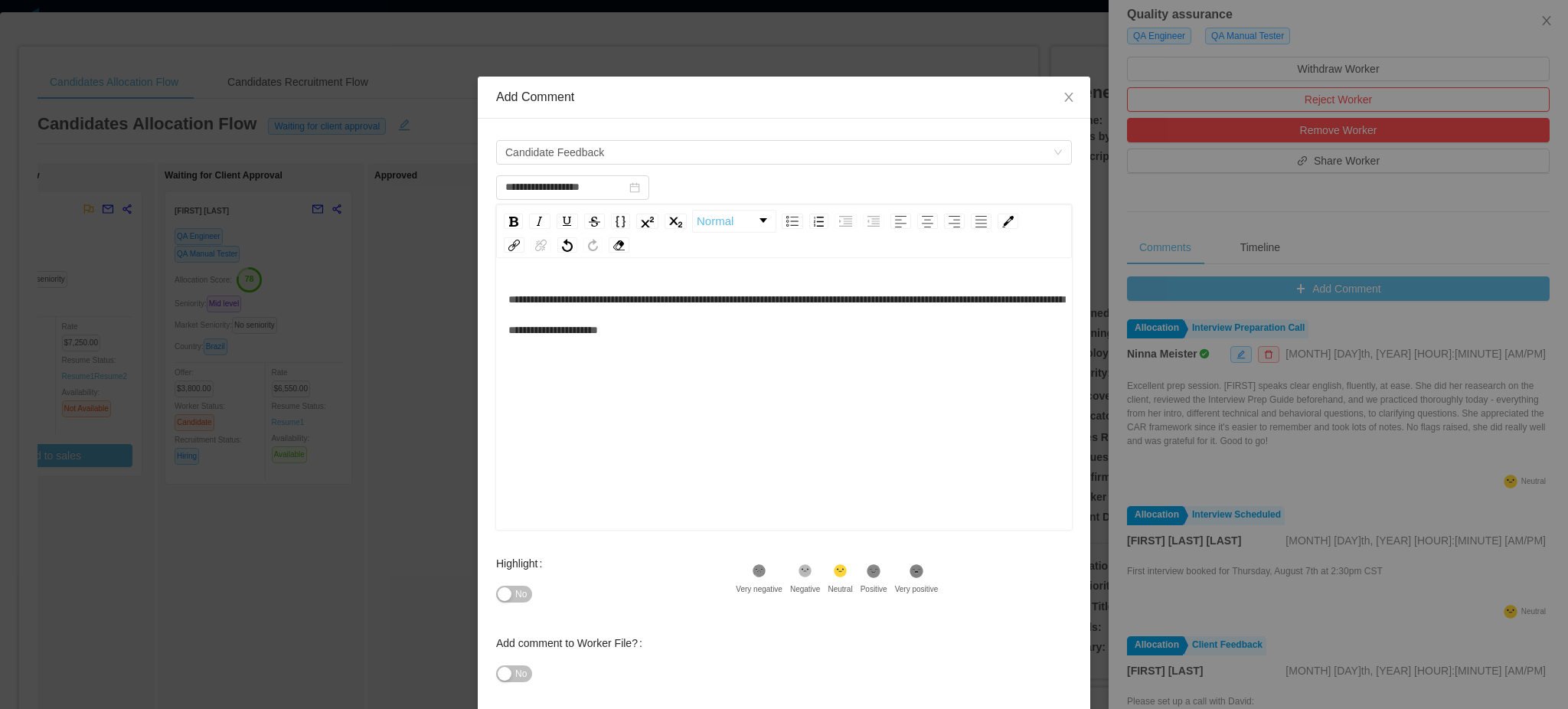type 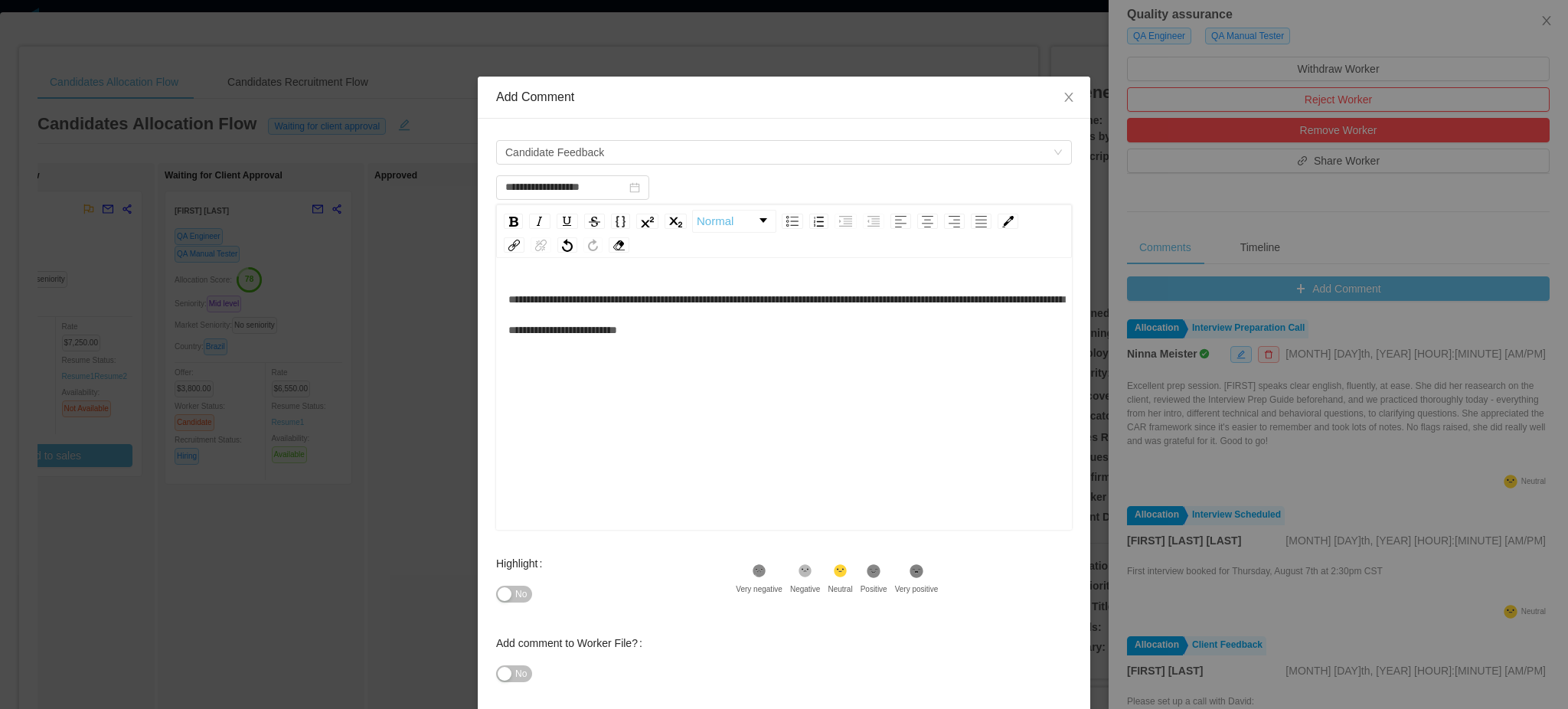 click on "**********" at bounding box center [786, 315] 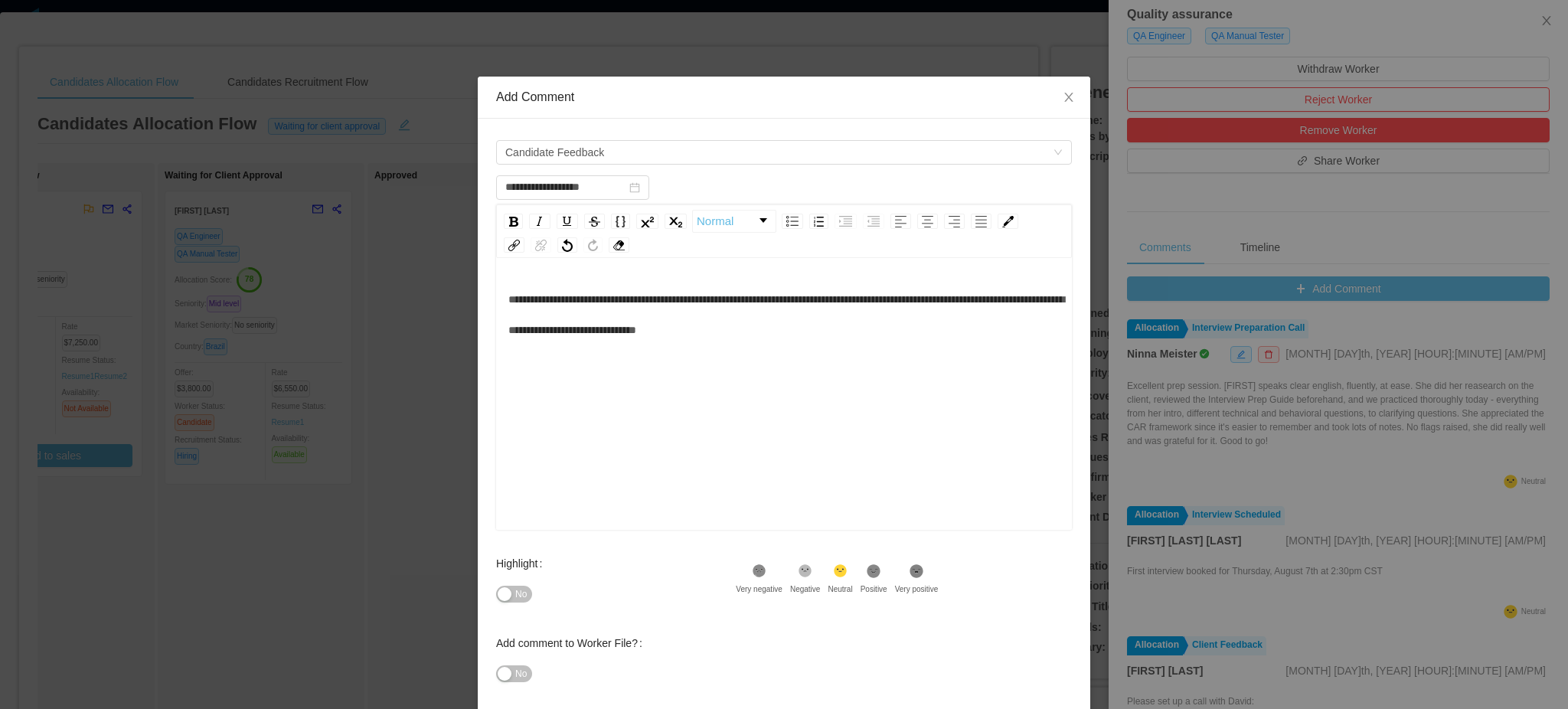 click on "No" at bounding box center (521, 594) 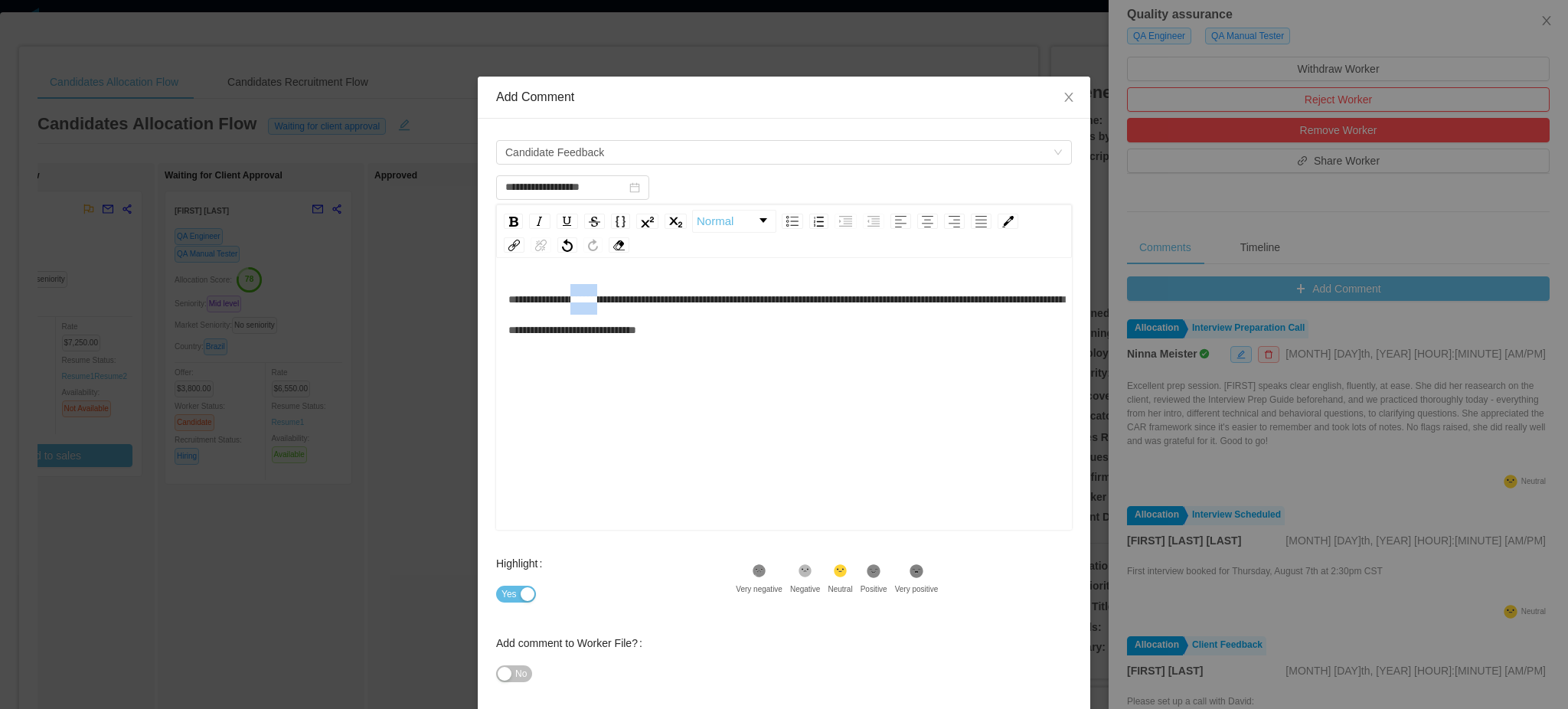 drag, startPoint x: 570, startPoint y: 306, endPoint x: 619, endPoint y: 326, distance: 52.924474 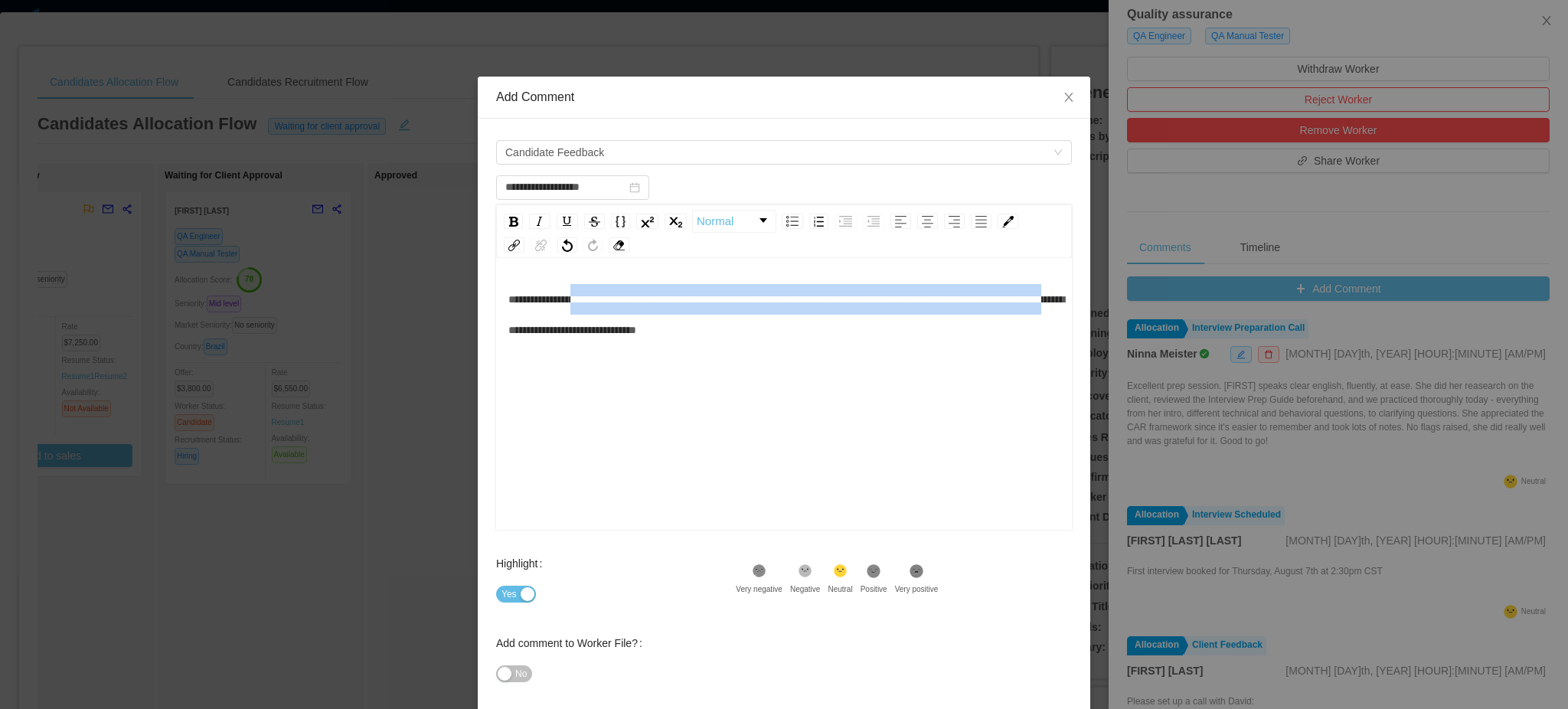 click on "**********" at bounding box center (786, 315) 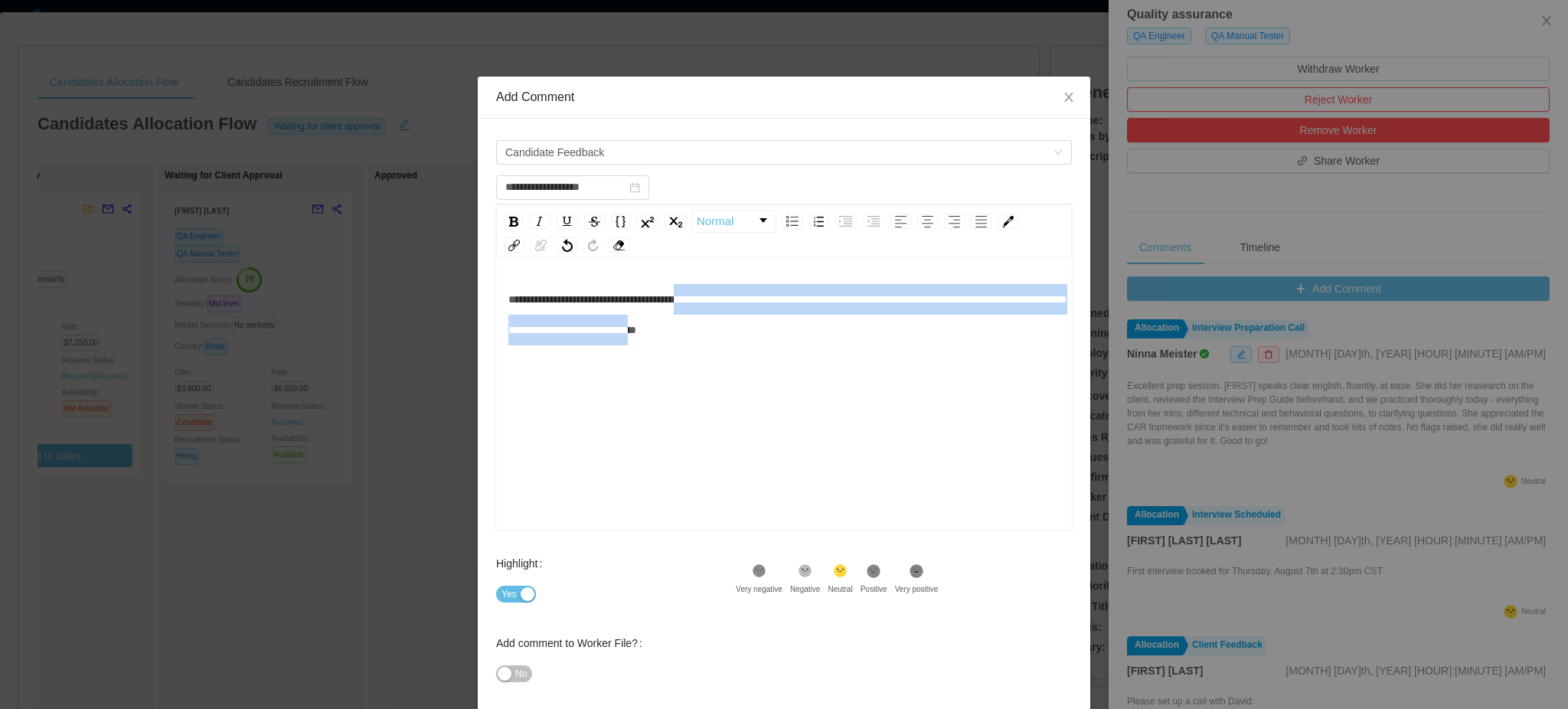 drag, startPoint x: 766, startPoint y: 311, endPoint x: 805, endPoint y: 339, distance: 48.010416 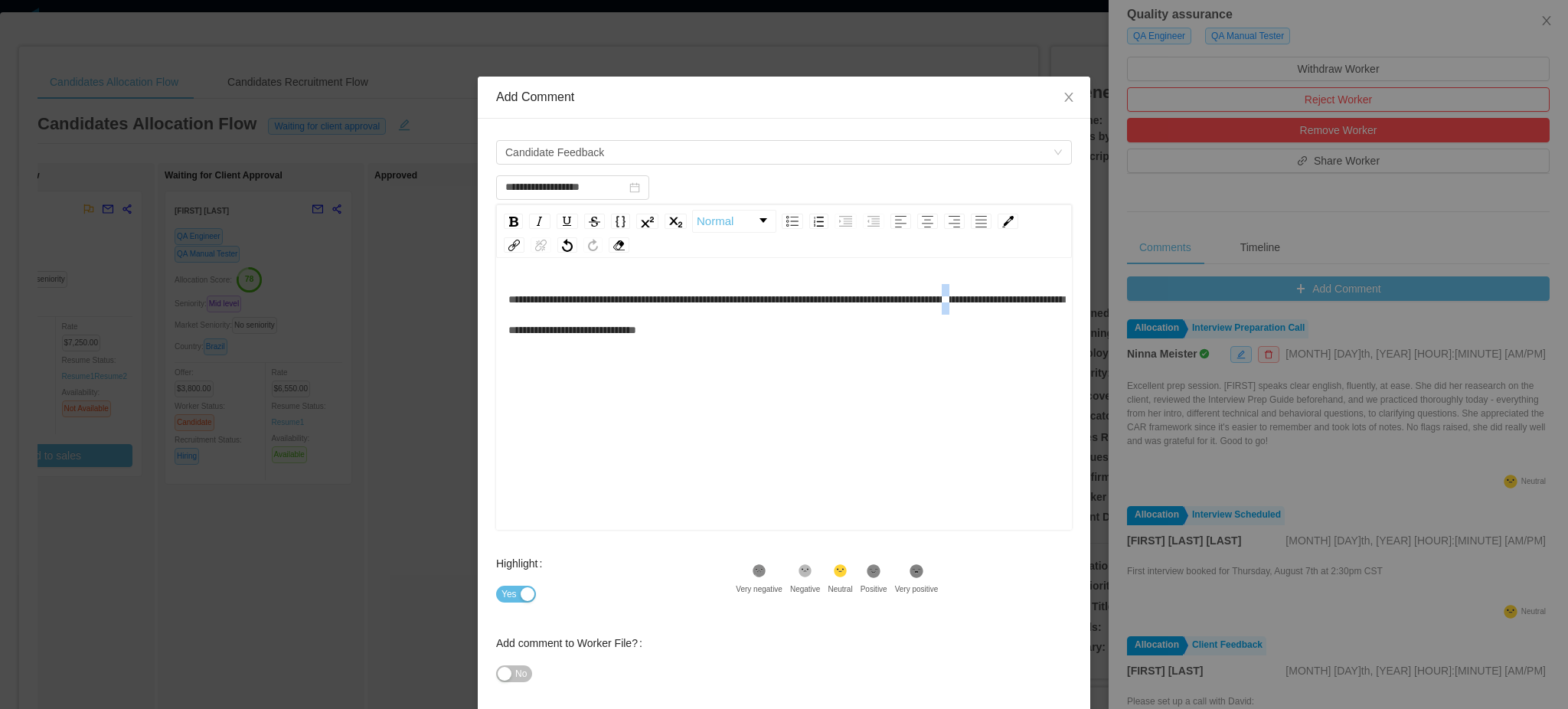 drag, startPoint x: 1029, startPoint y: 298, endPoint x: 1036, endPoint y: 286, distance: 13.89244 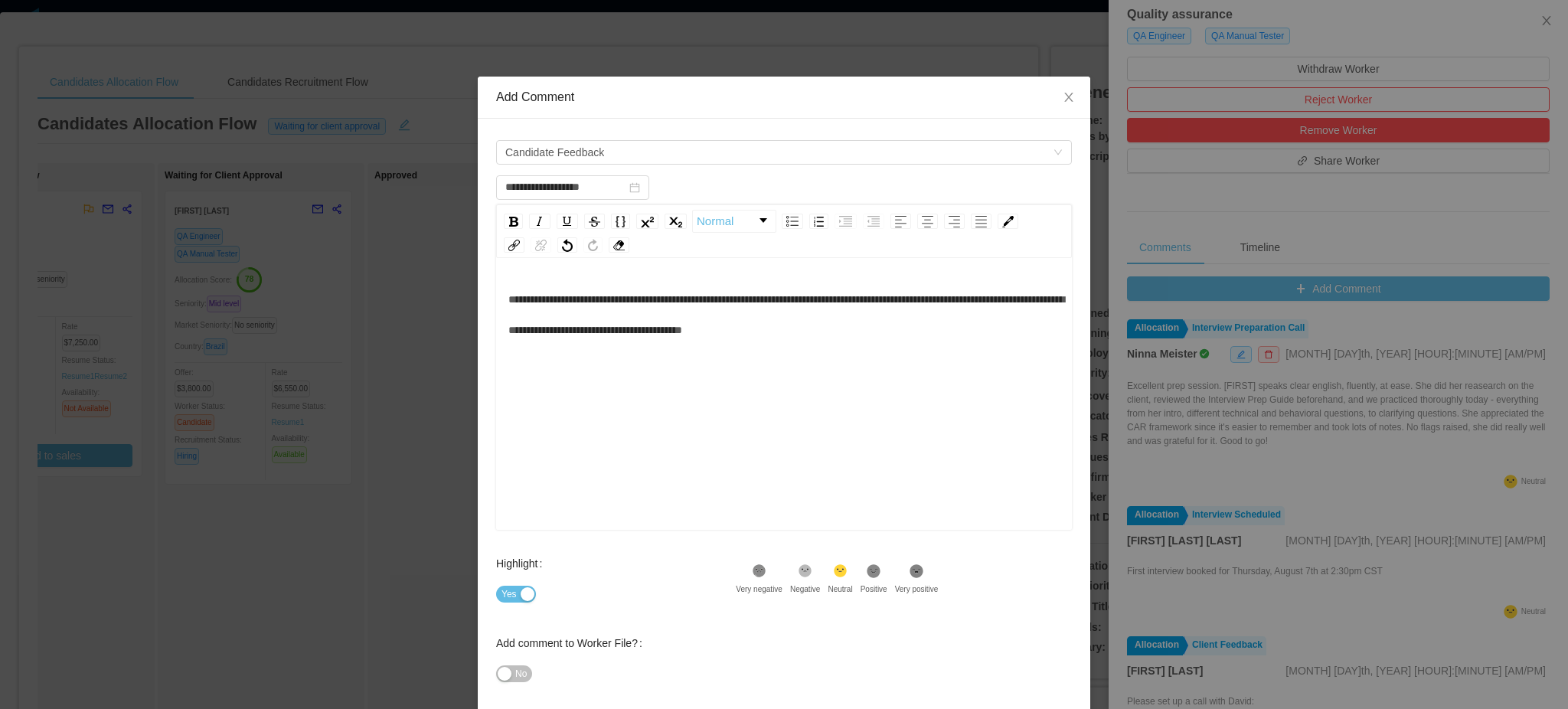 click on "**********" at bounding box center [784, 315] 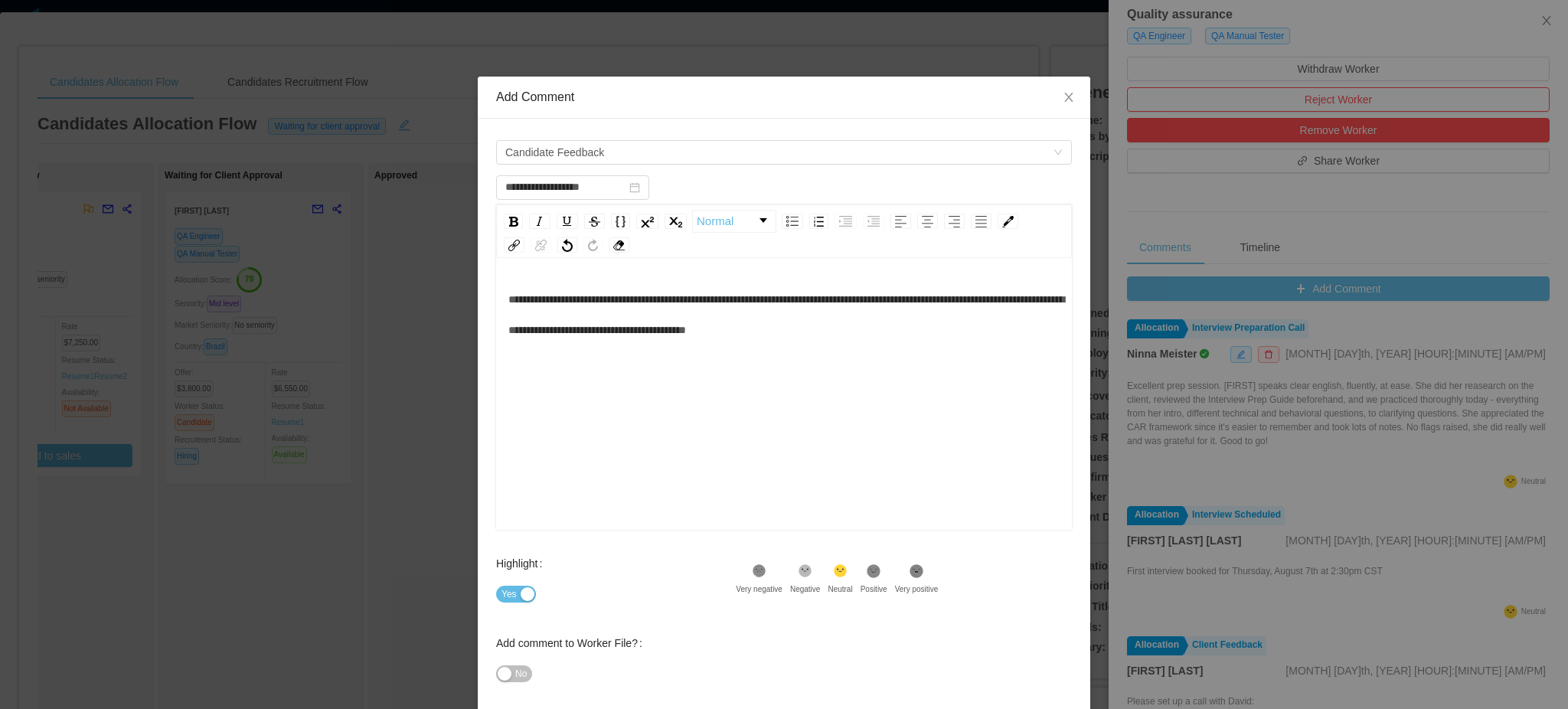 click on "**********" at bounding box center (784, 315) 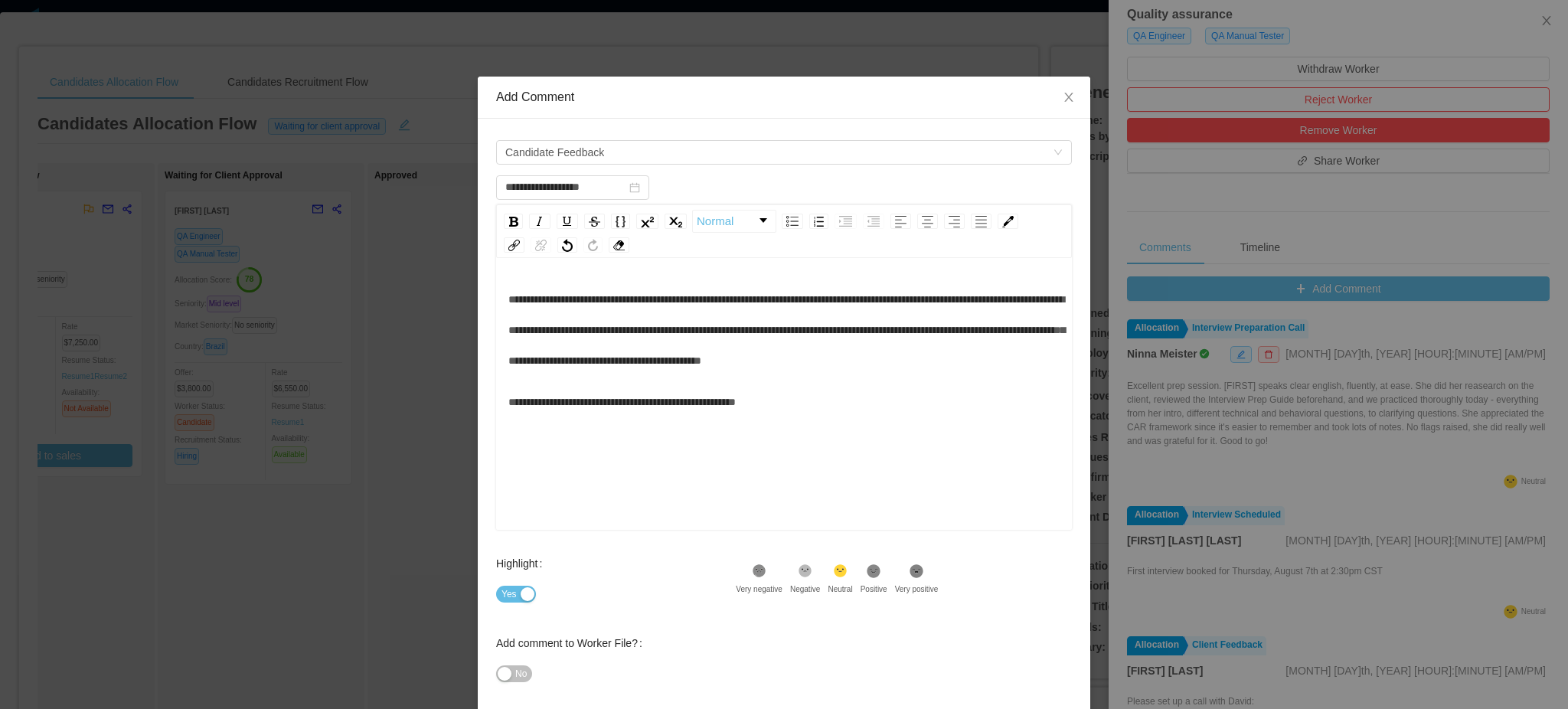 click on "**********" at bounding box center [784, 330] 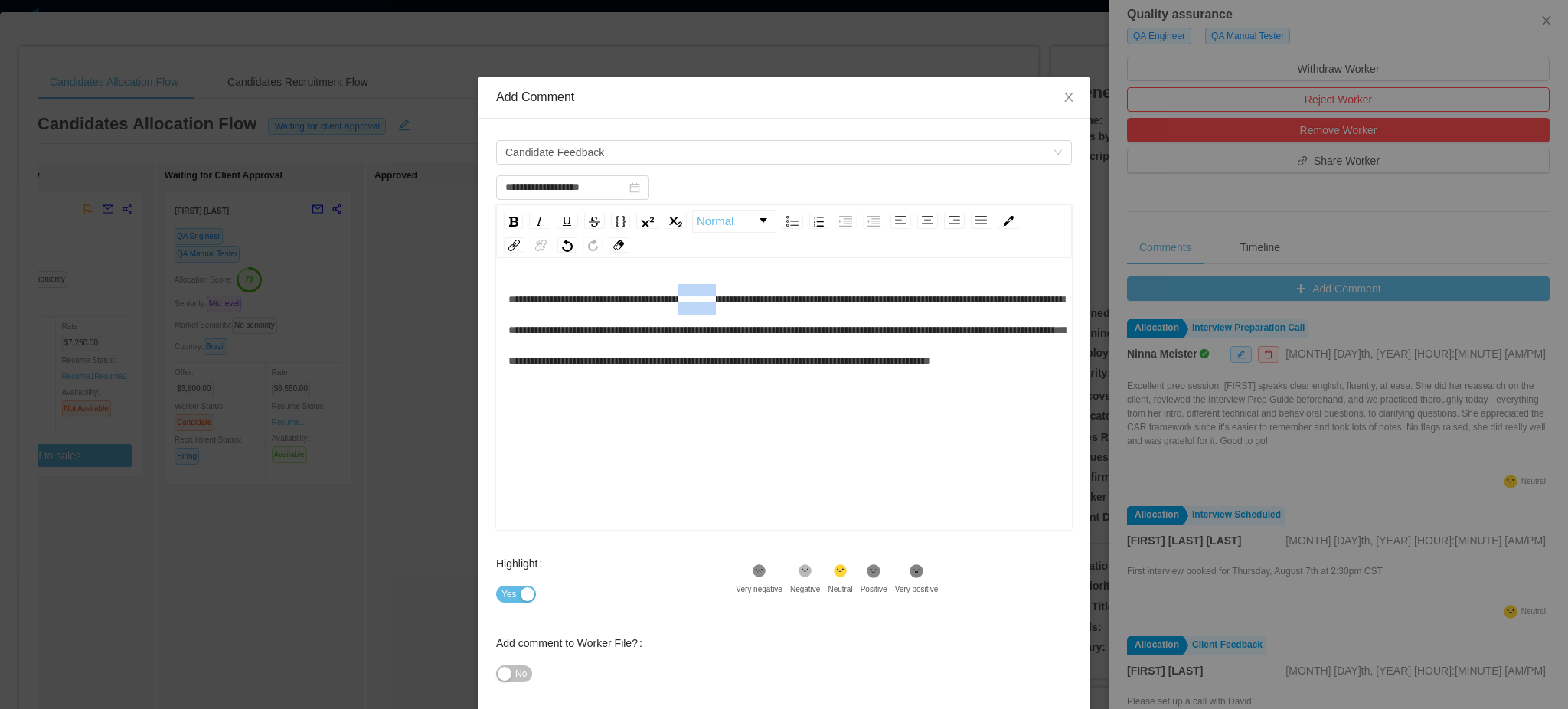 drag, startPoint x: 731, startPoint y: 300, endPoint x: 780, endPoint y: 343, distance: 65.19202 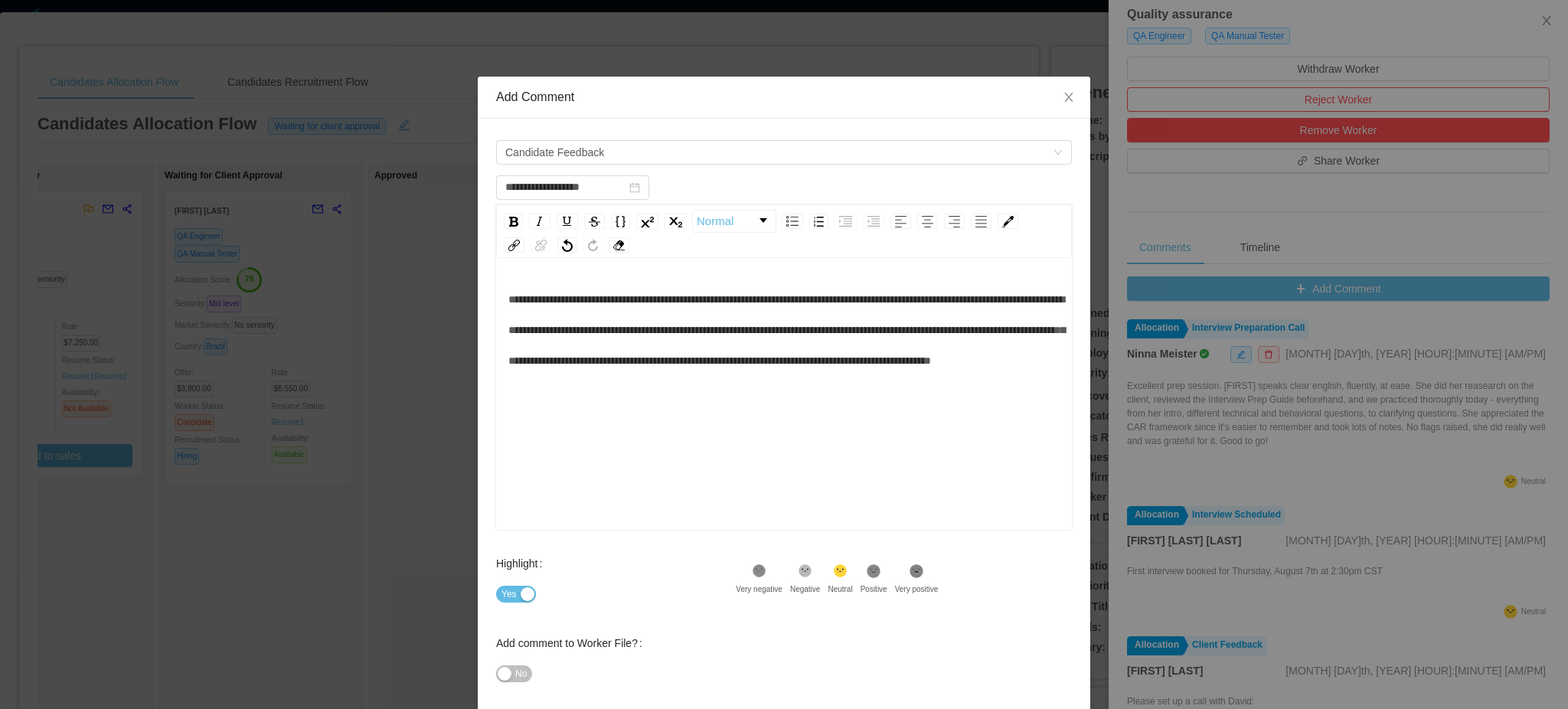 click on "**********" at bounding box center (784, 330) 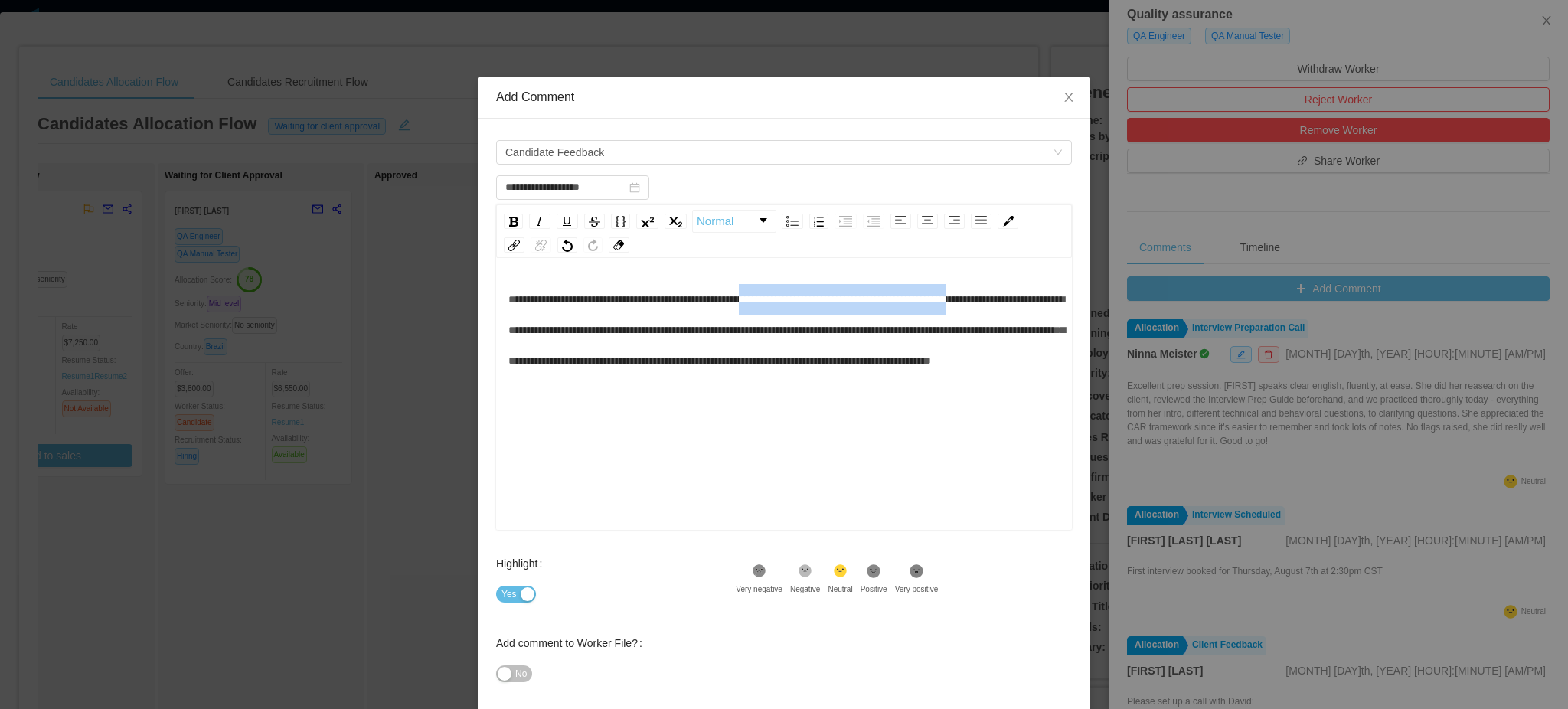 drag, startPoint x: 782, startPoint y: 301, endPoint x: 435, endPoint y: 317, distance: 347.36868 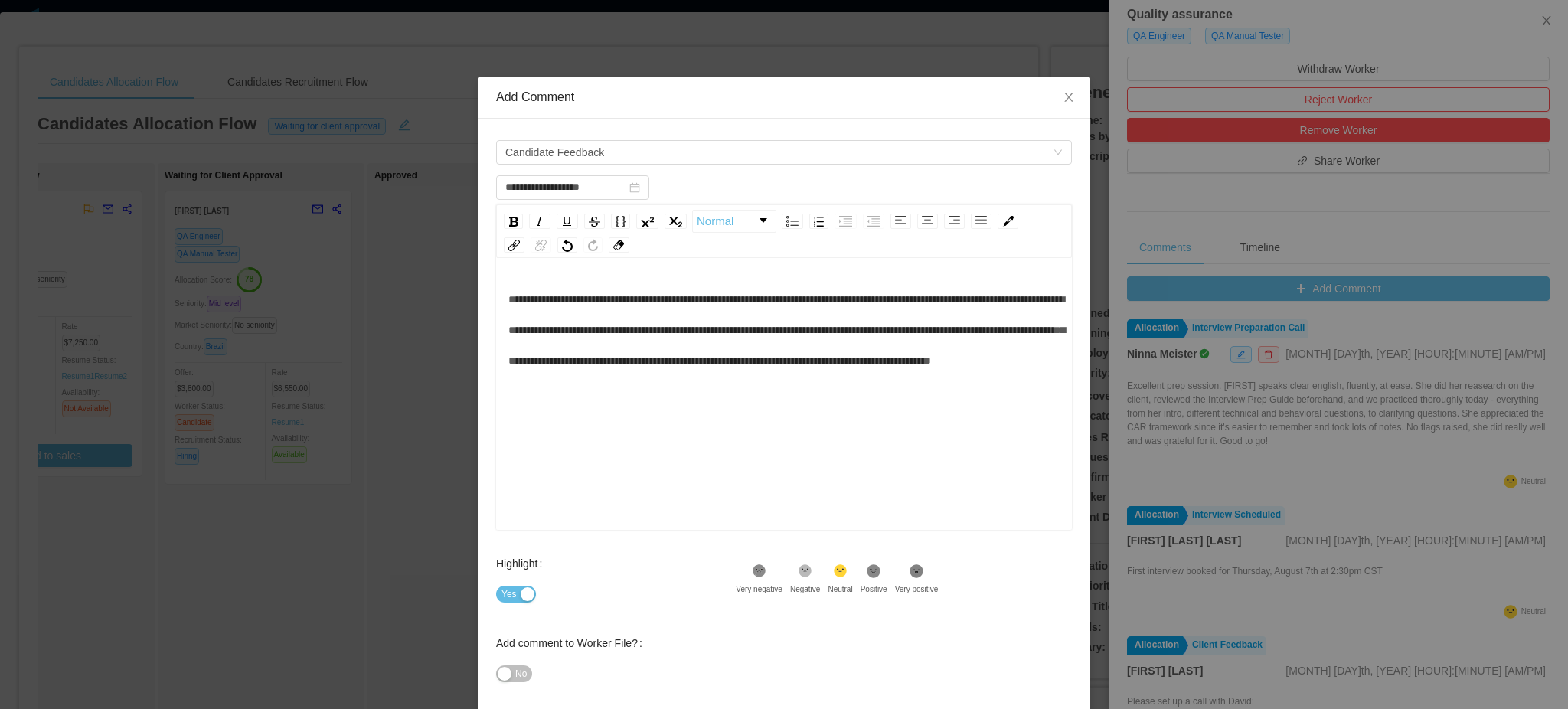 click on "**********" at bounding box center (786, 330) 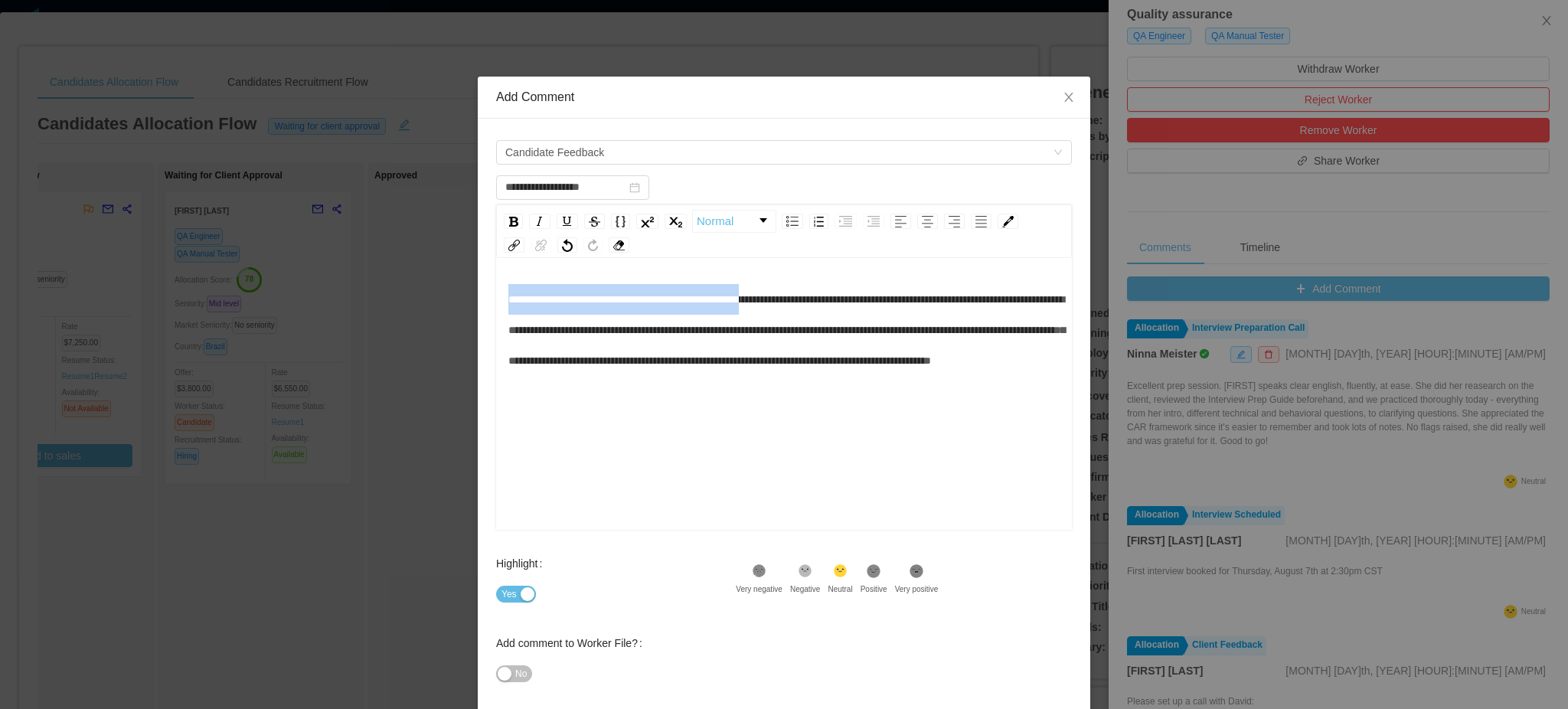 drag, startPoint x: 784, startPoint y: 303, endPoint x: 443, endPoint y: 306, distance: 341.0132 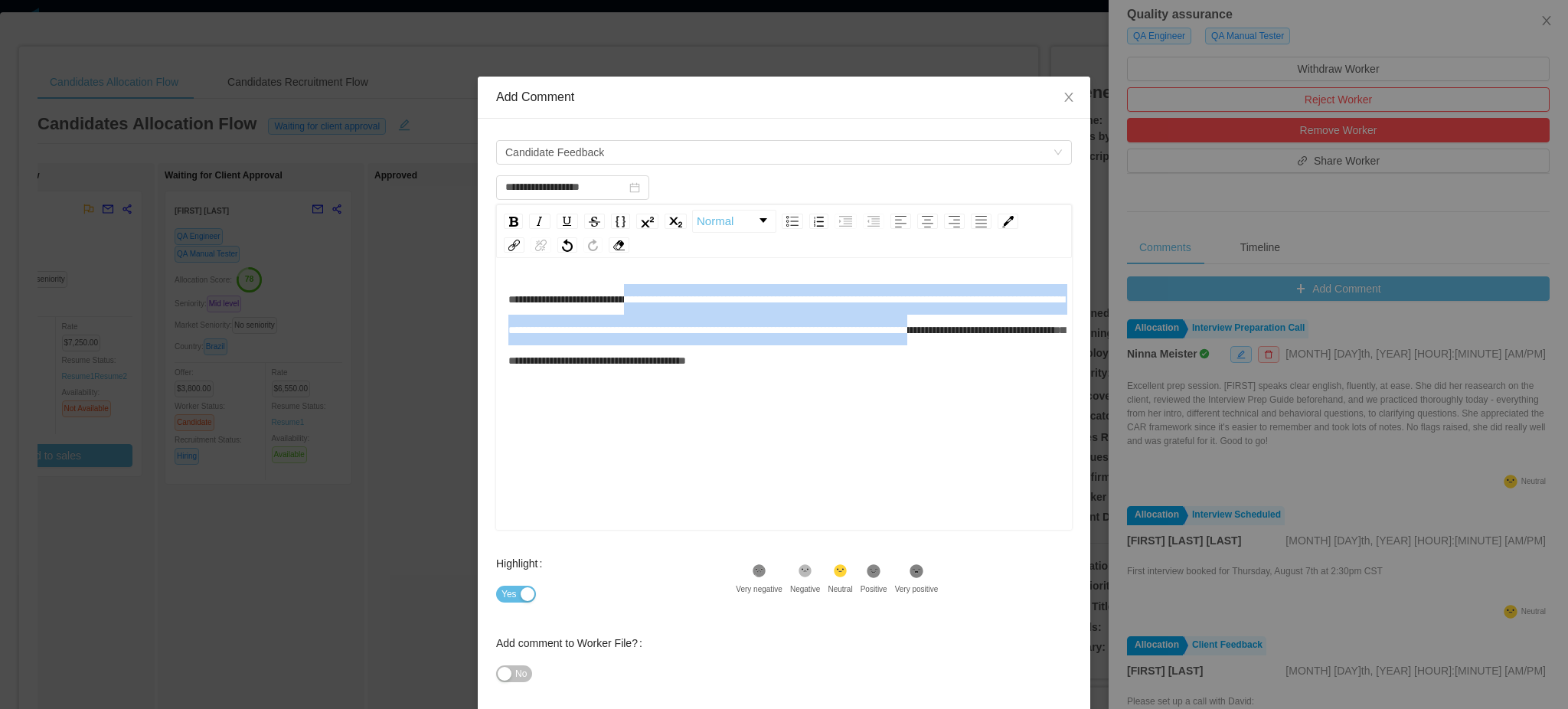 drag, startPoint x: 643, startPoint y: 320, endPoint x: 650, endPoint y: 378, distance: 58.42089 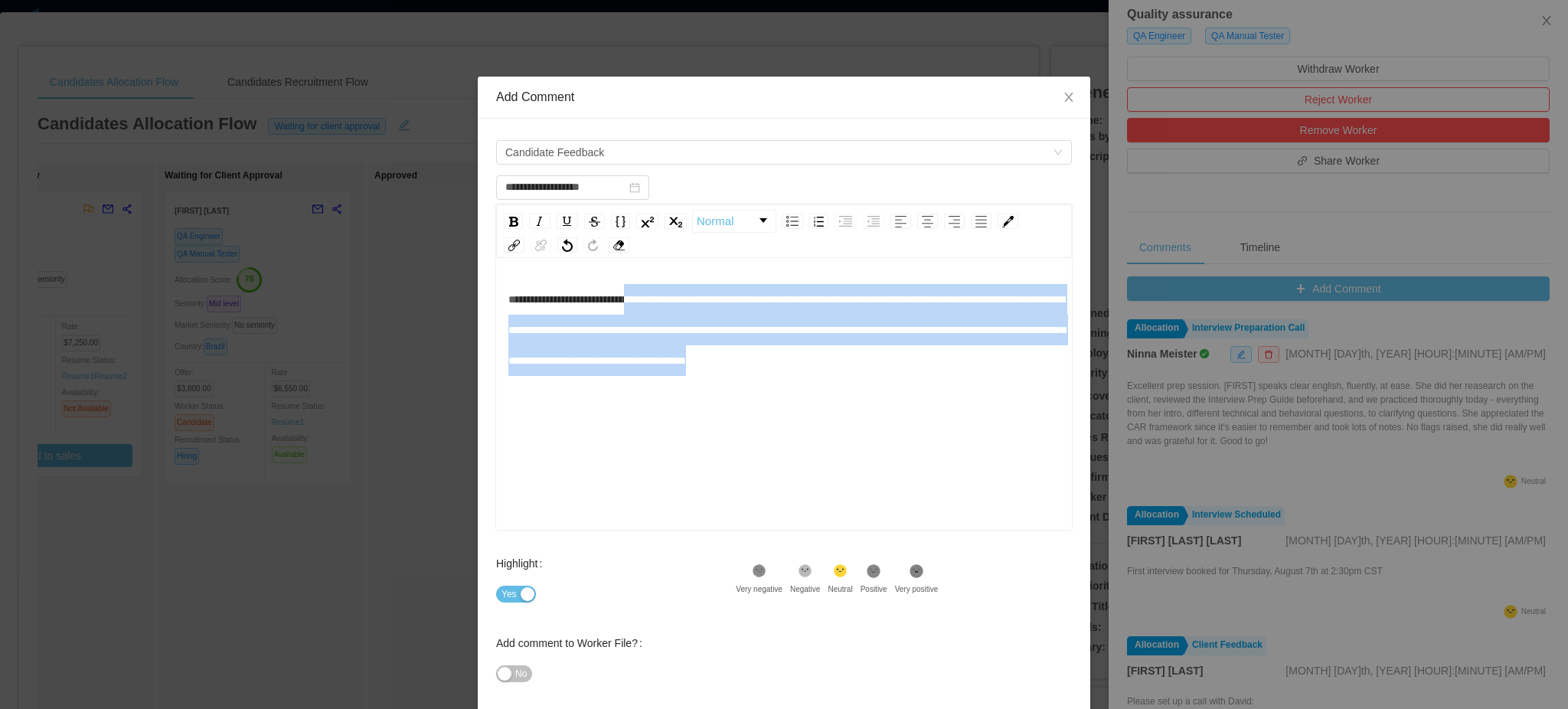 click on "**********" at bounding box center (784, 330) 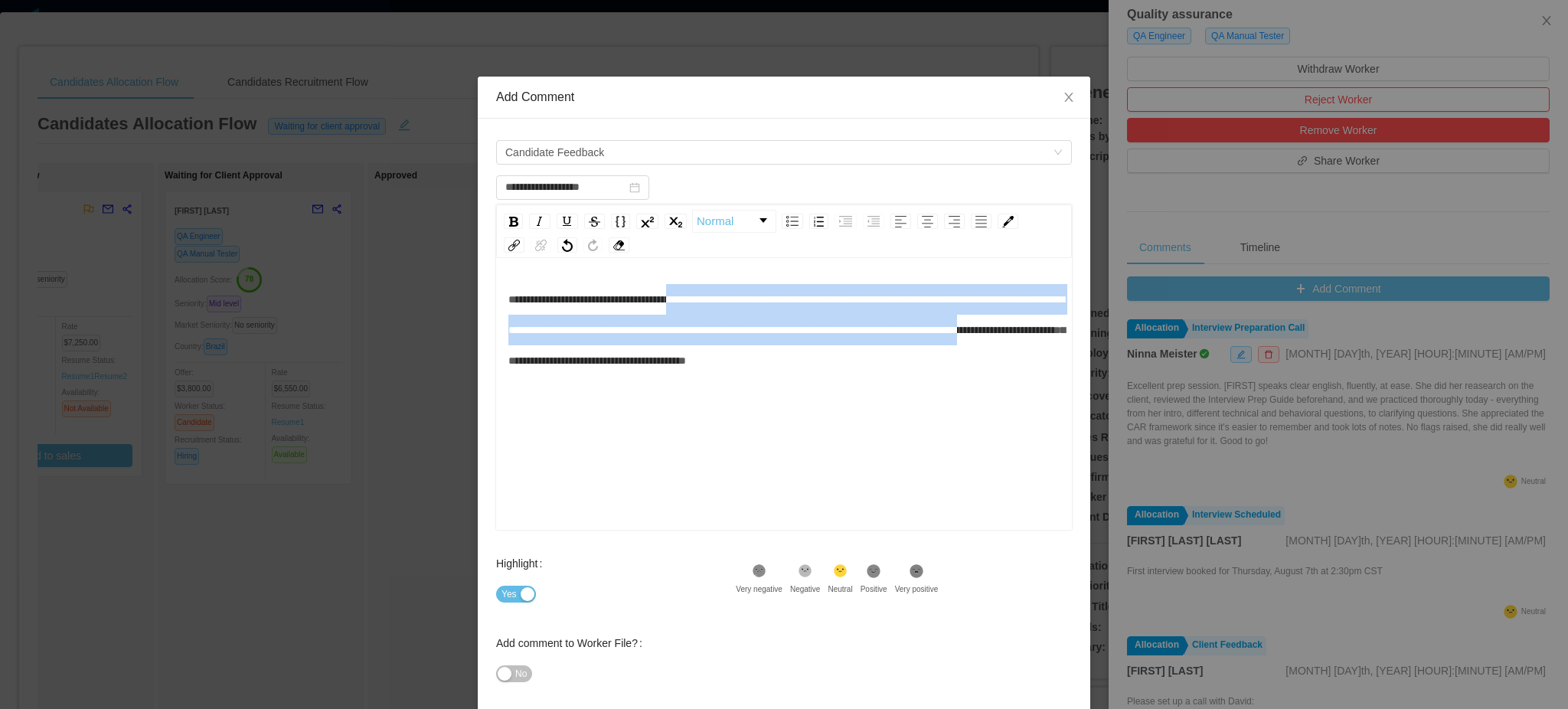 drag, startPoint x: 692, startPoint y: 294, endPoint x: 706, endPoint y: 374, distance: 81.215762 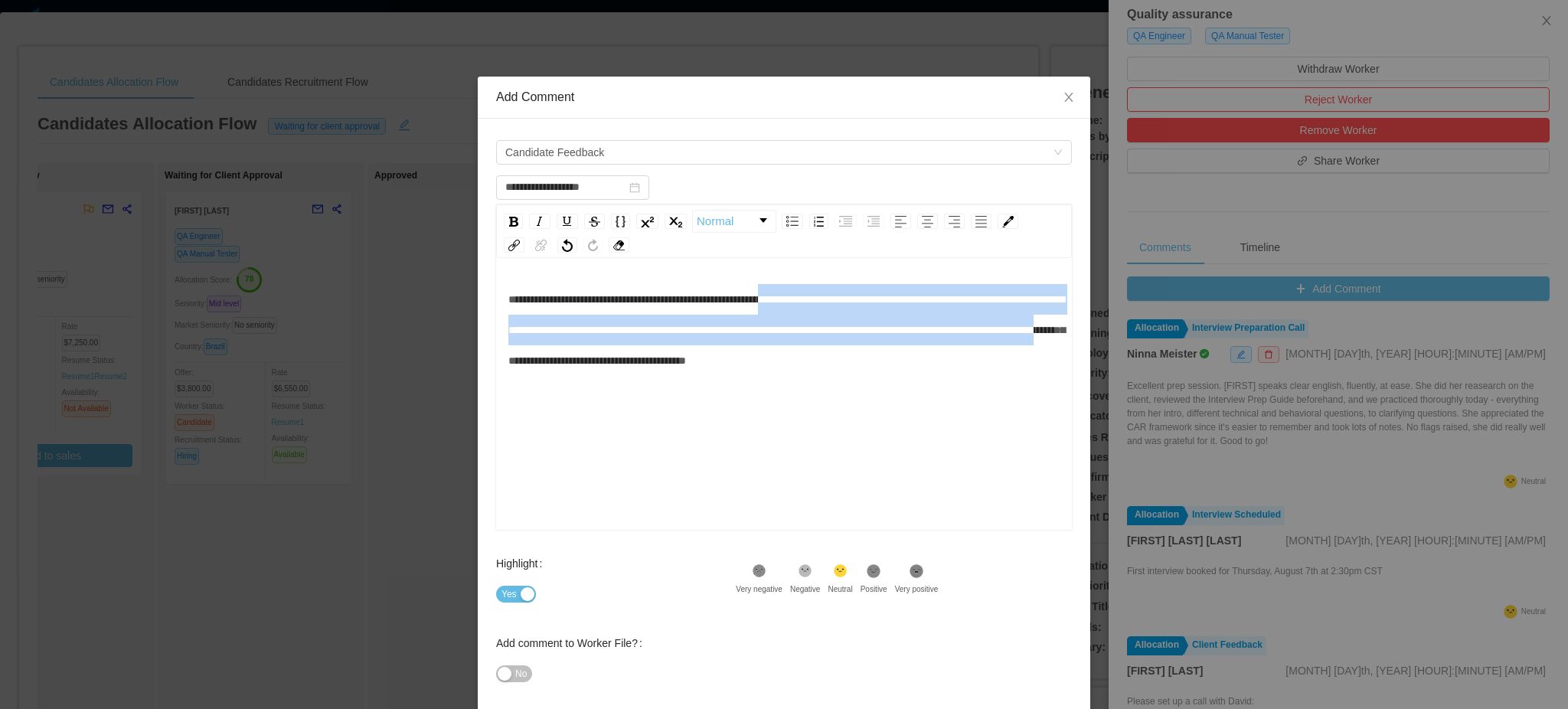 drag, startPoint x: 797, startPoint y: 356, endPoint x: 793, endPoint y: 364, distance: 8.944272 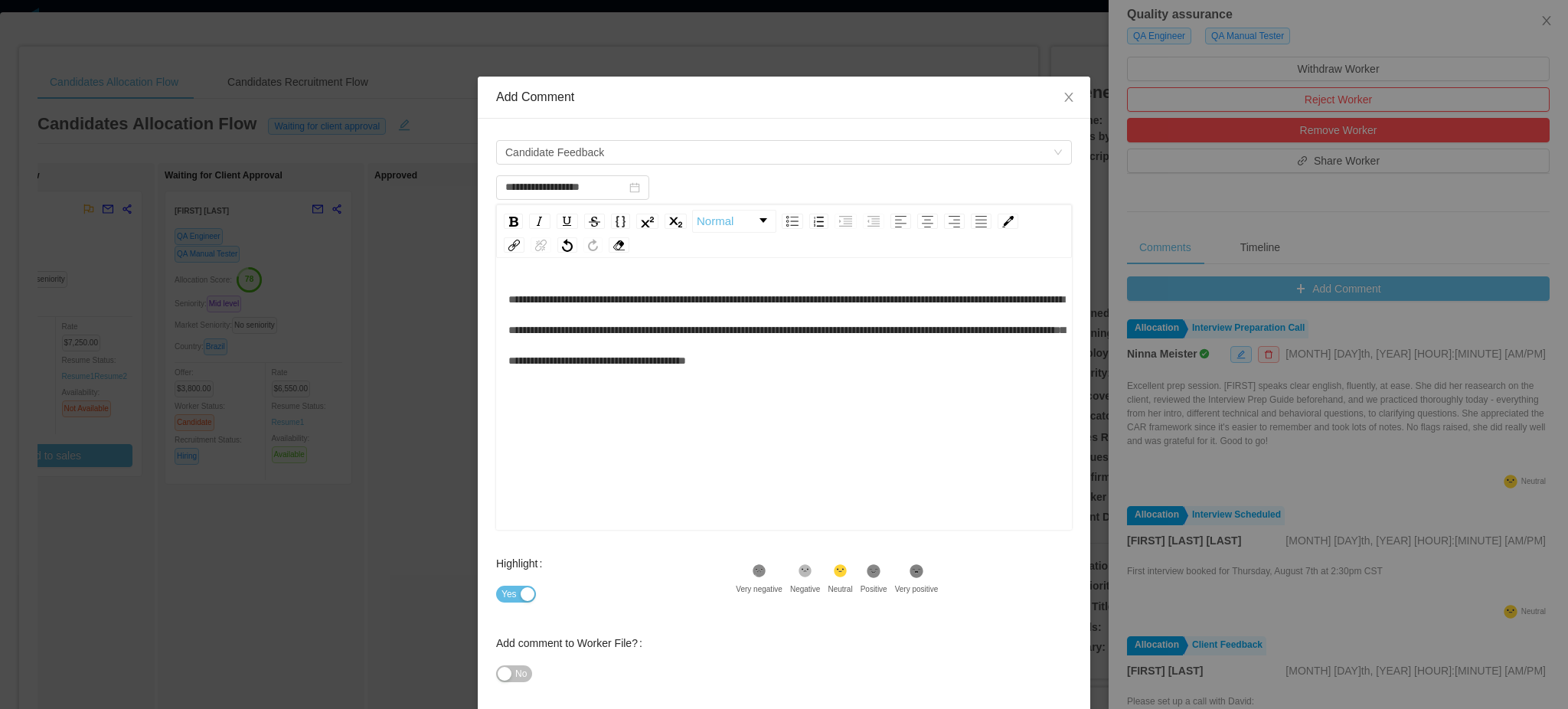 click on "**********" at bounding box center (784, 330) 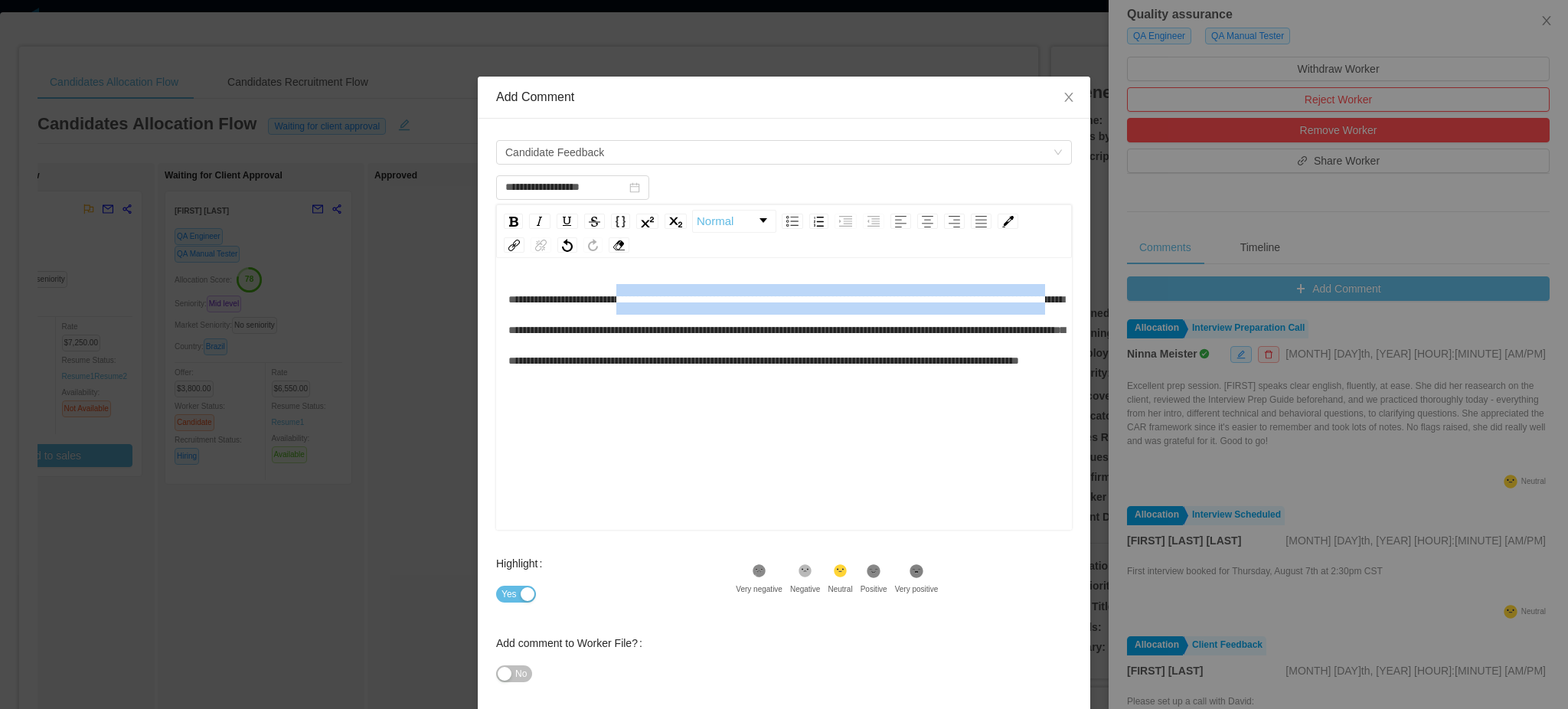 drag, startPoint x: 653, startPoint y: 322, endPoint x: 681, endPoint y: 402, distance: 84.75848 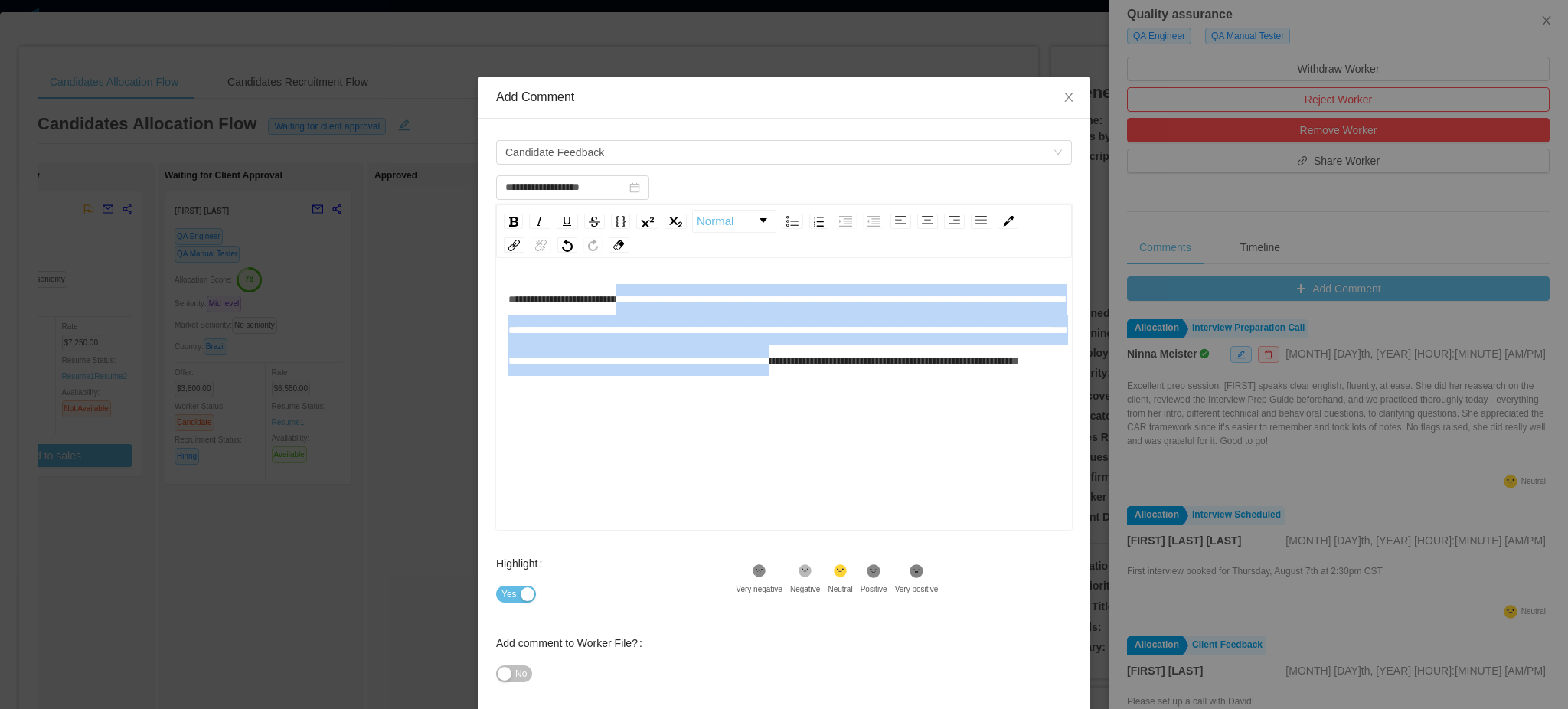 click at bounding box center (786, 330) 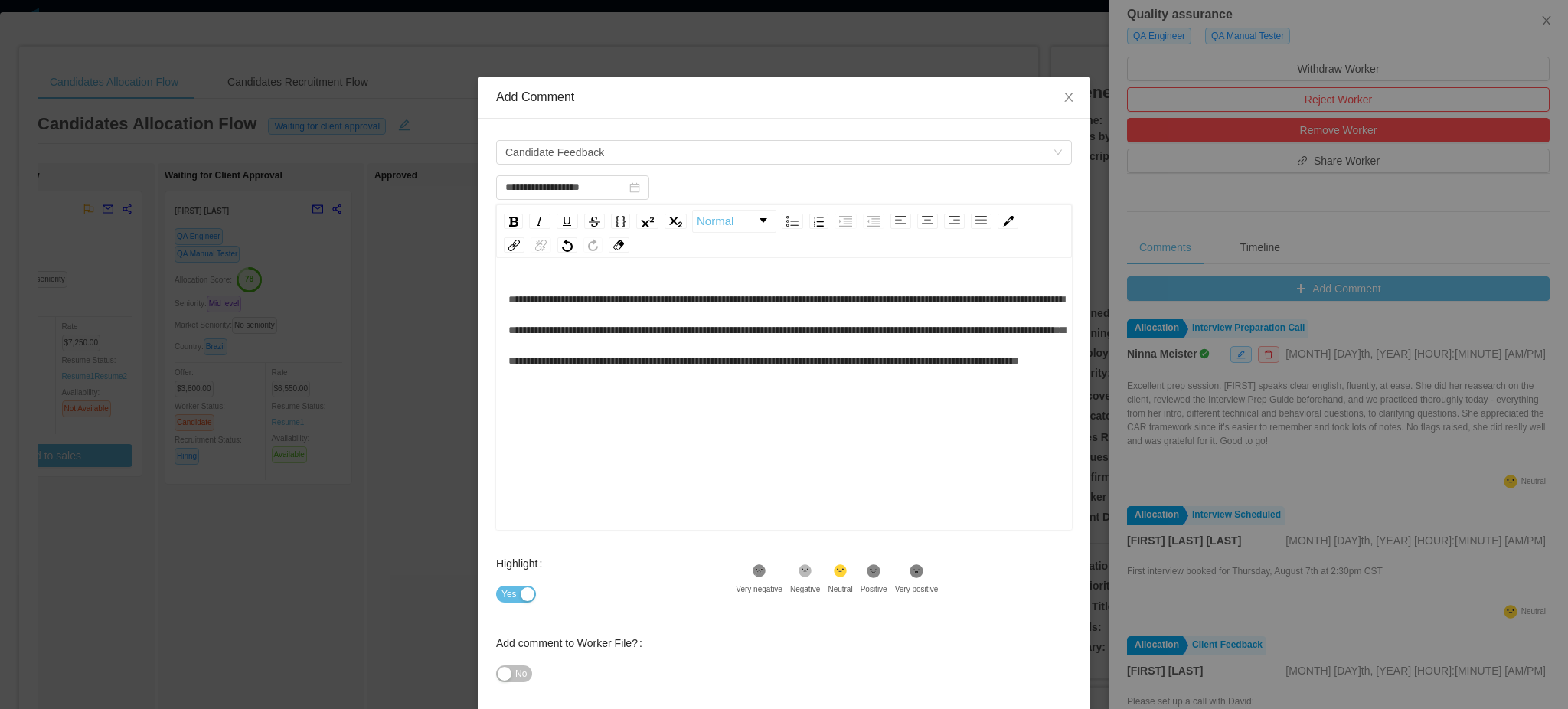 click at bounding box center (784, 330) 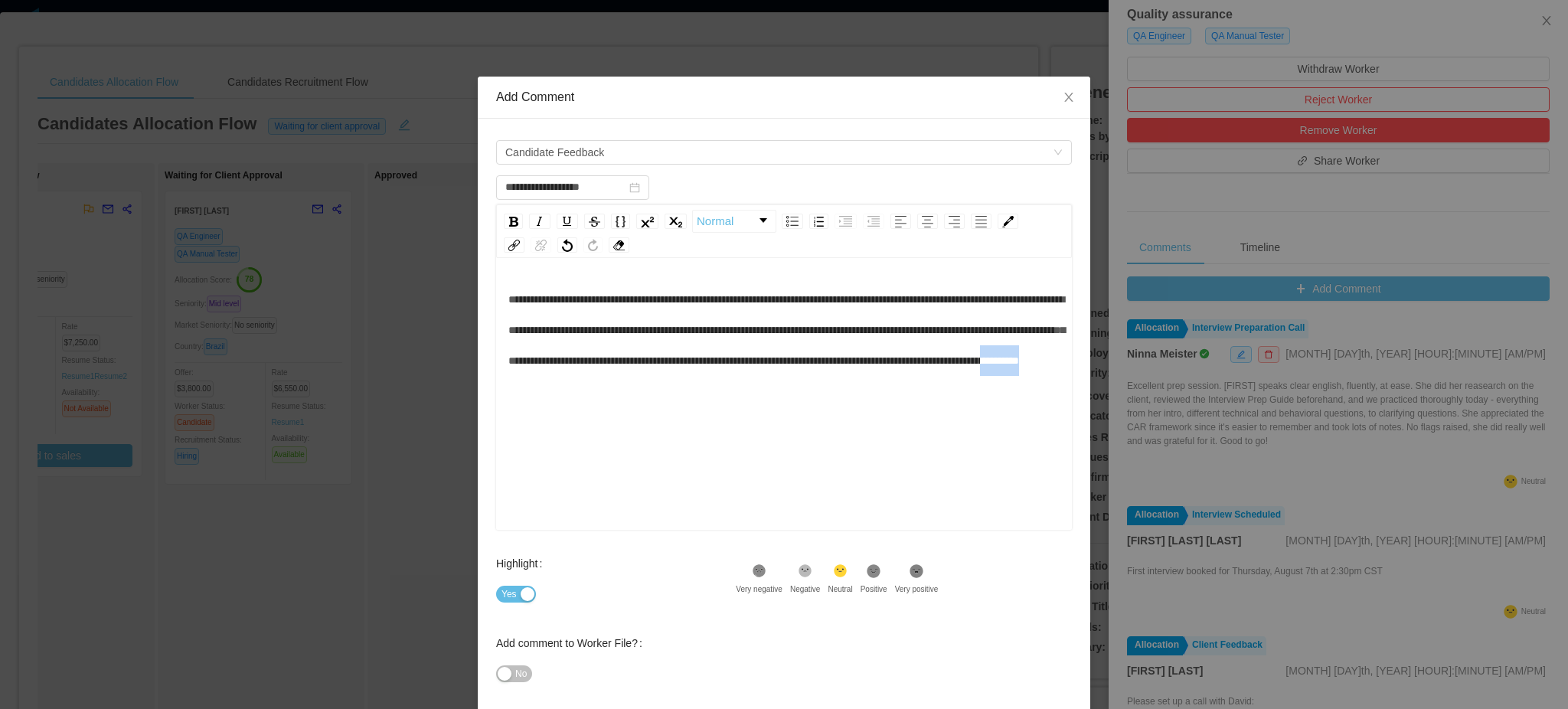 click at bounding box center (784, 330) 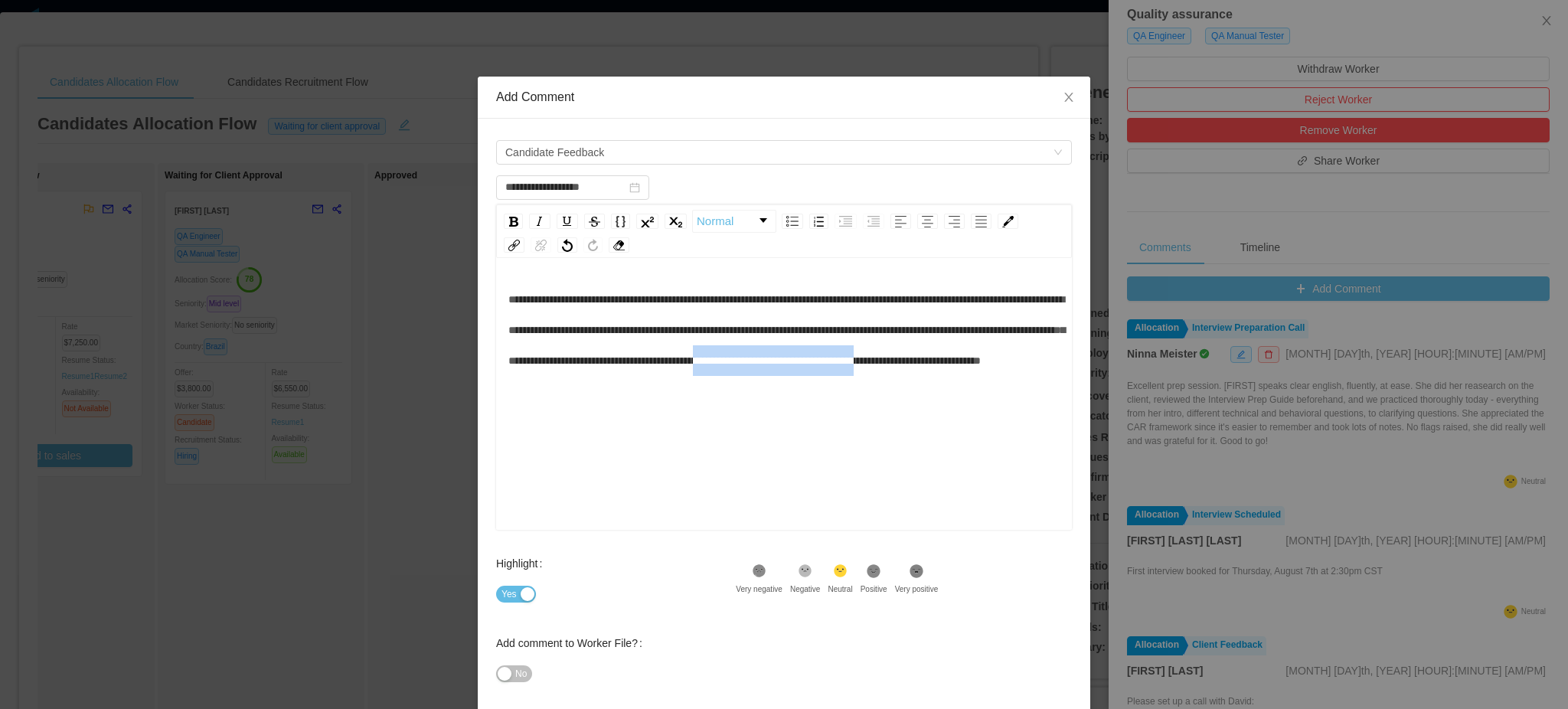 drag, startPoint x: 589, startPoint y: 392, endPoint x: 788, endPoint y: 393, distance: 199.00251 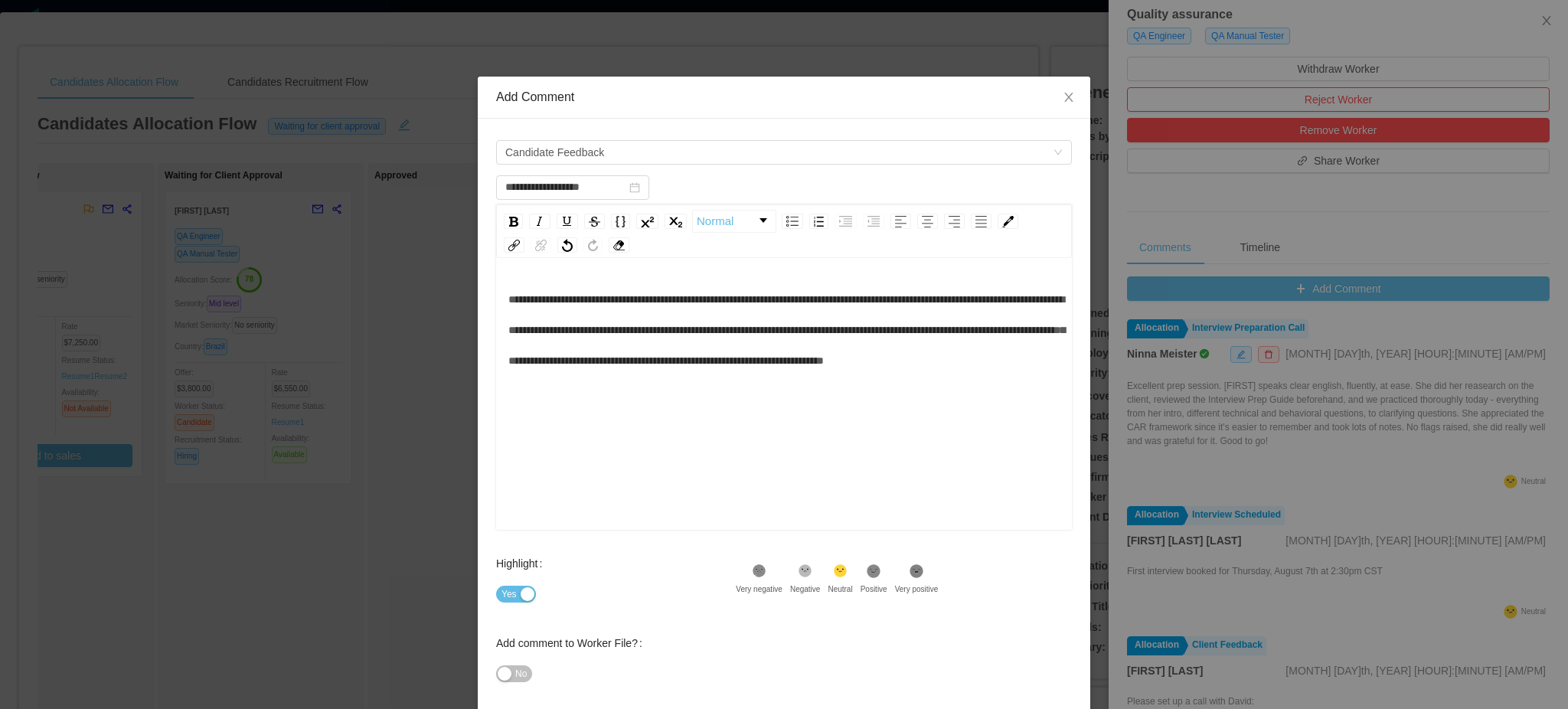 click on "**********" at bounding box center (784, 330) 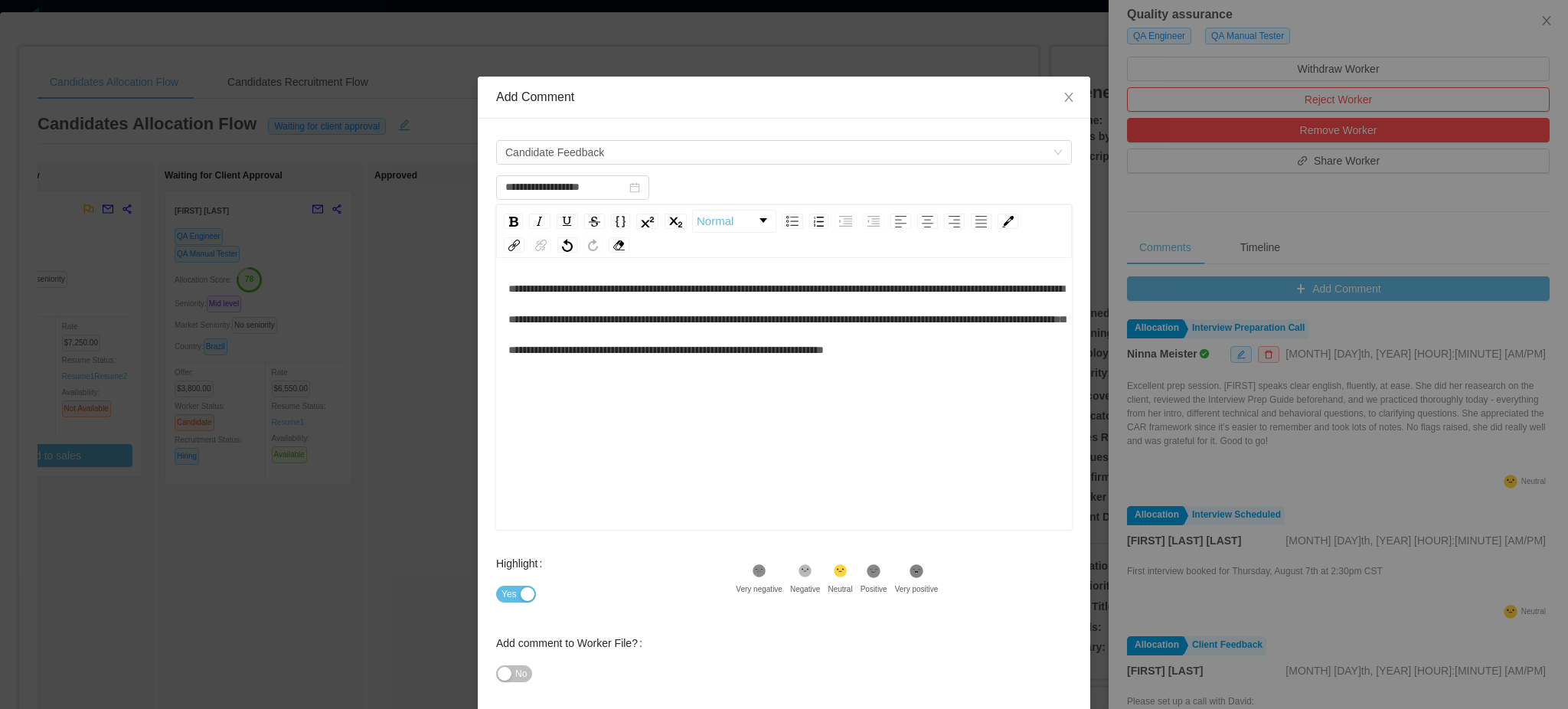 scroll, scrollTop: 0, scrollLeft: 0, axis: both 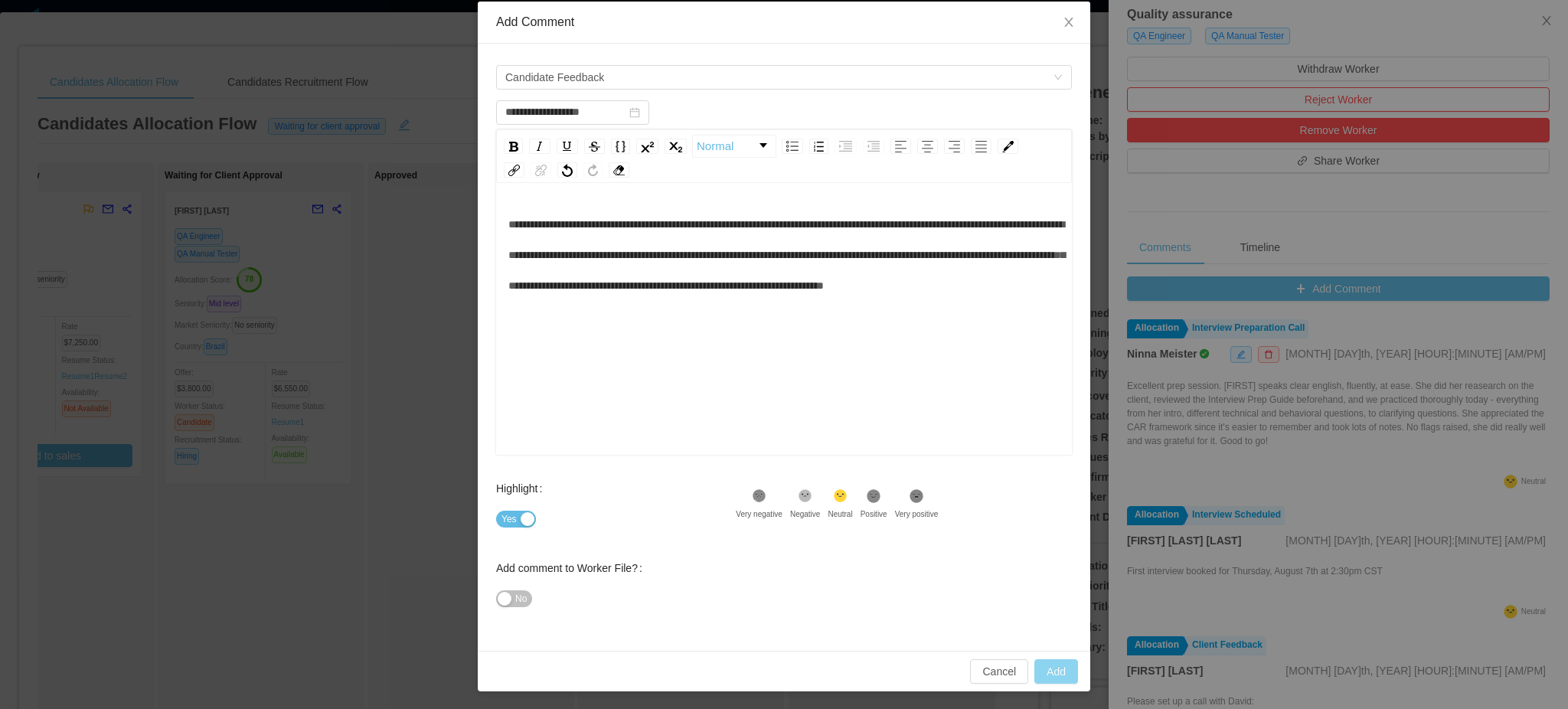 click on "Add" at bounding box center [1056, 671] 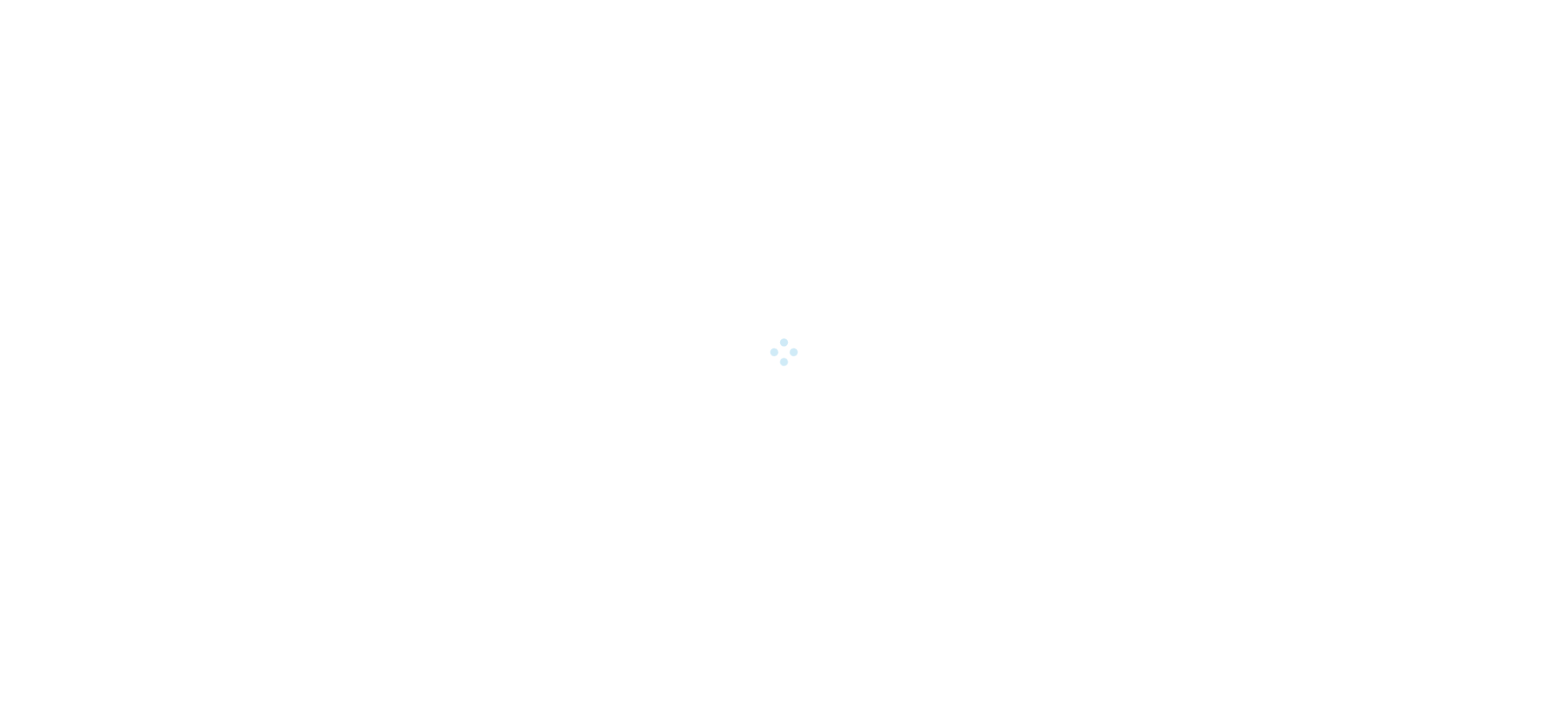 scroll, scrollTop: 0, scrollLeft: 0, axis: both 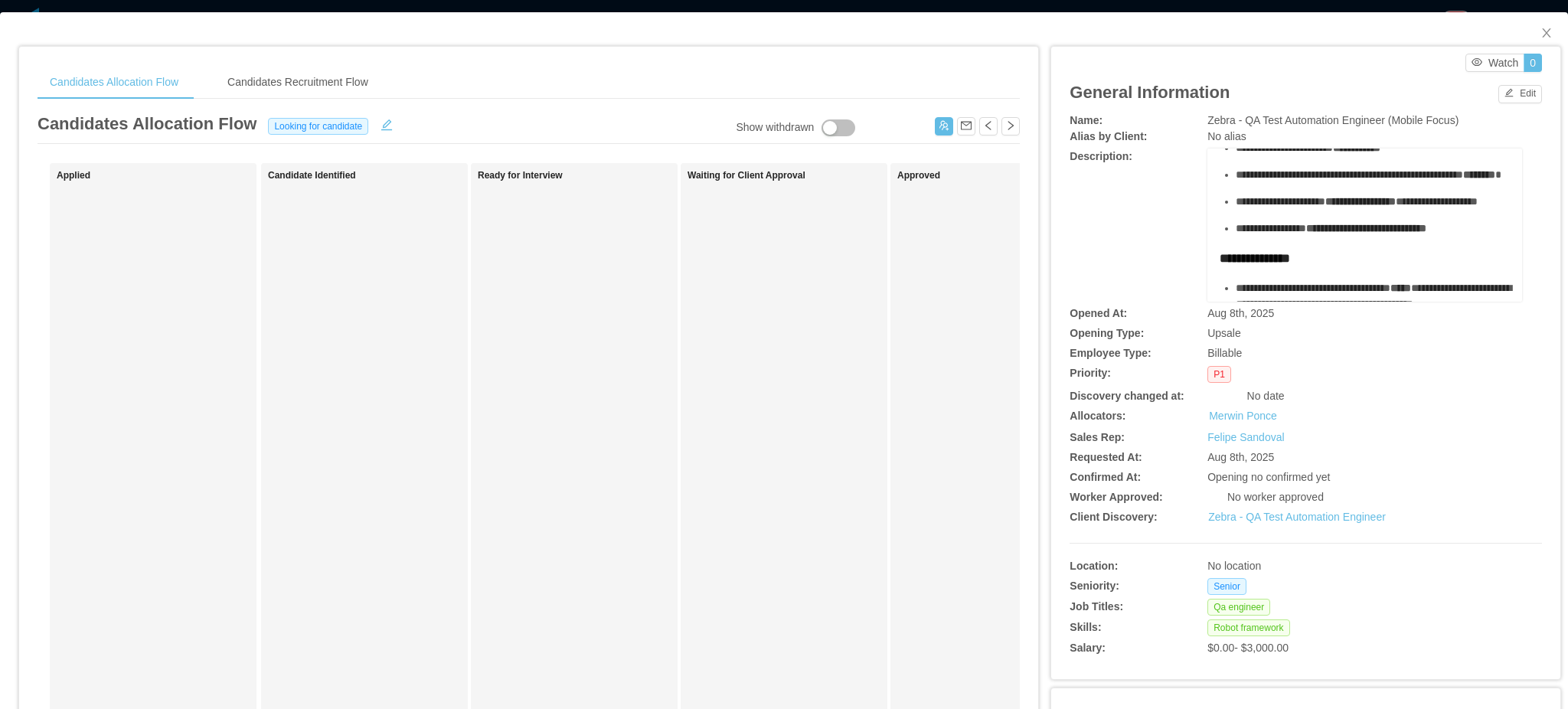 drag, startPoint x: 1235, startPoint y: 182, endPoint x: 1275, endPoint y: 198, distance: 43.081318 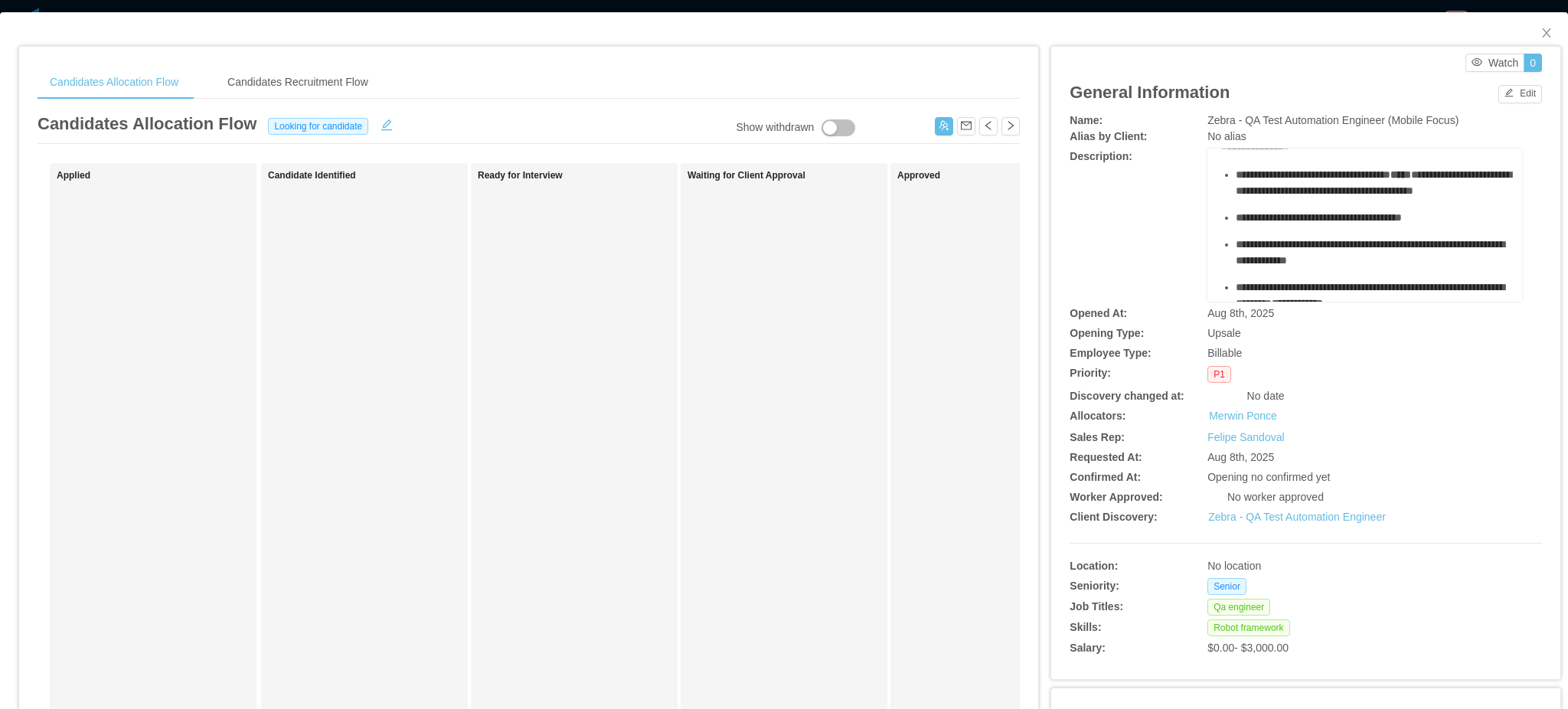 scroll, scrollTop: 410, scrollLeft: 0, axis: vertical 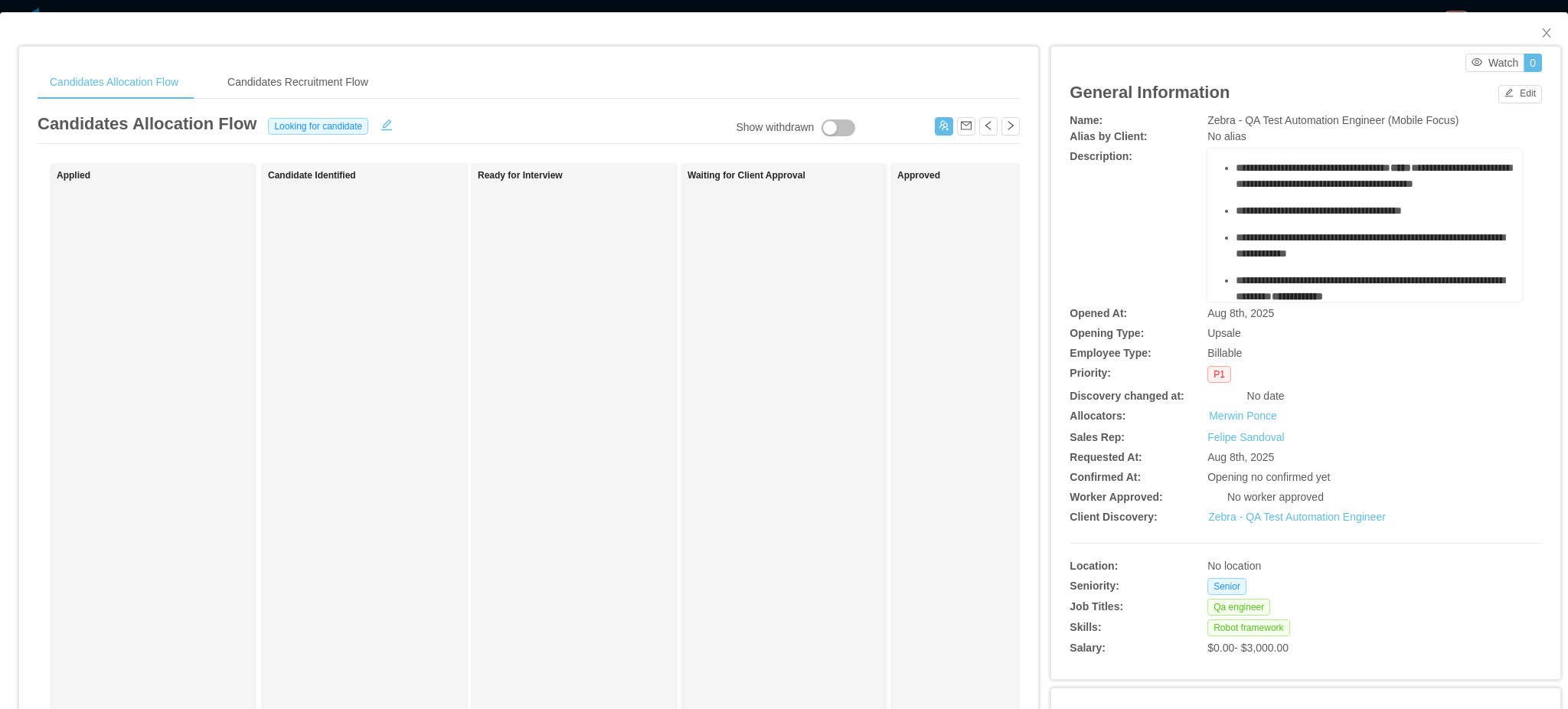 drag, startPoint x: 1367, startPoint y: 225, endPoint x: 1417, endPoint y: 228, distance: 50.08992 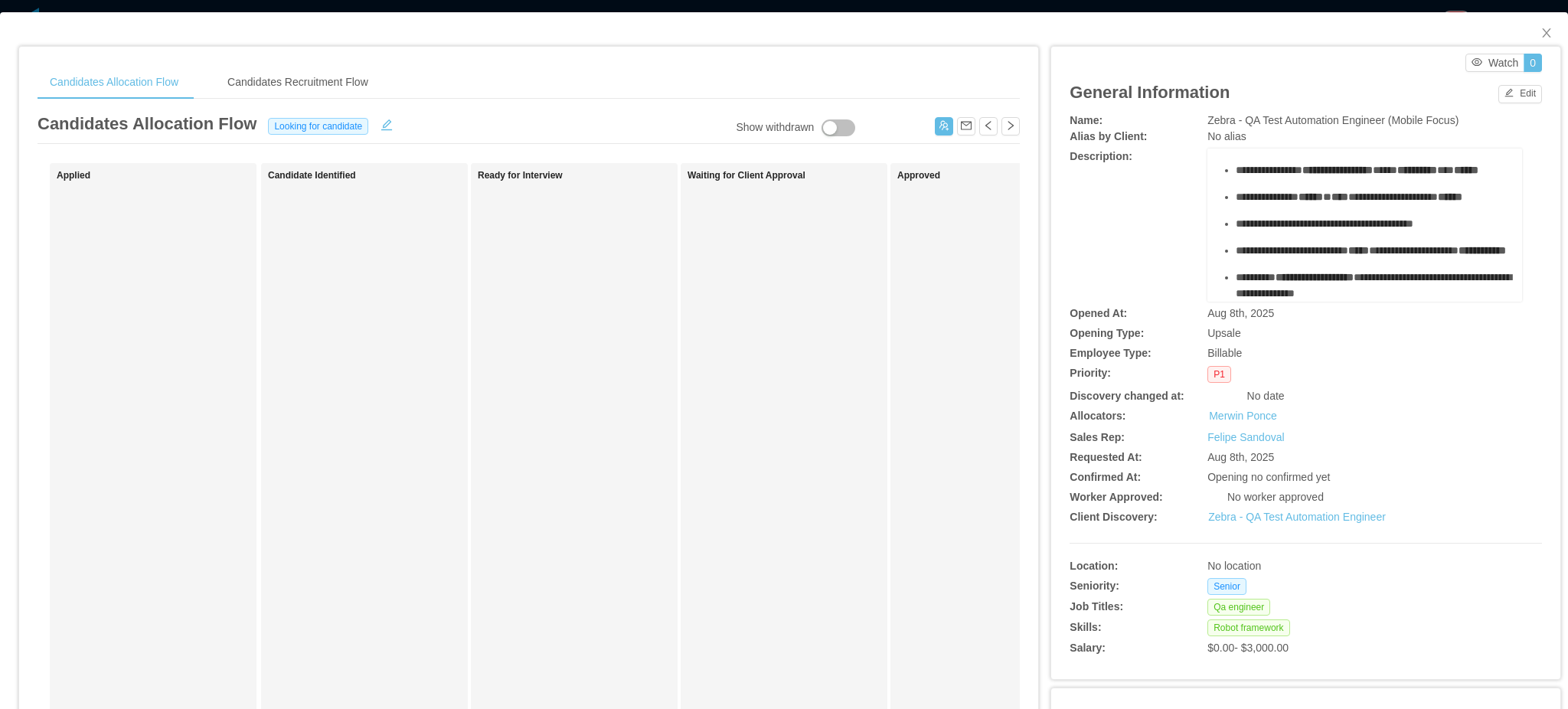 scroll, scrollTop: 692, scrollLeft: 0, axis: vertical 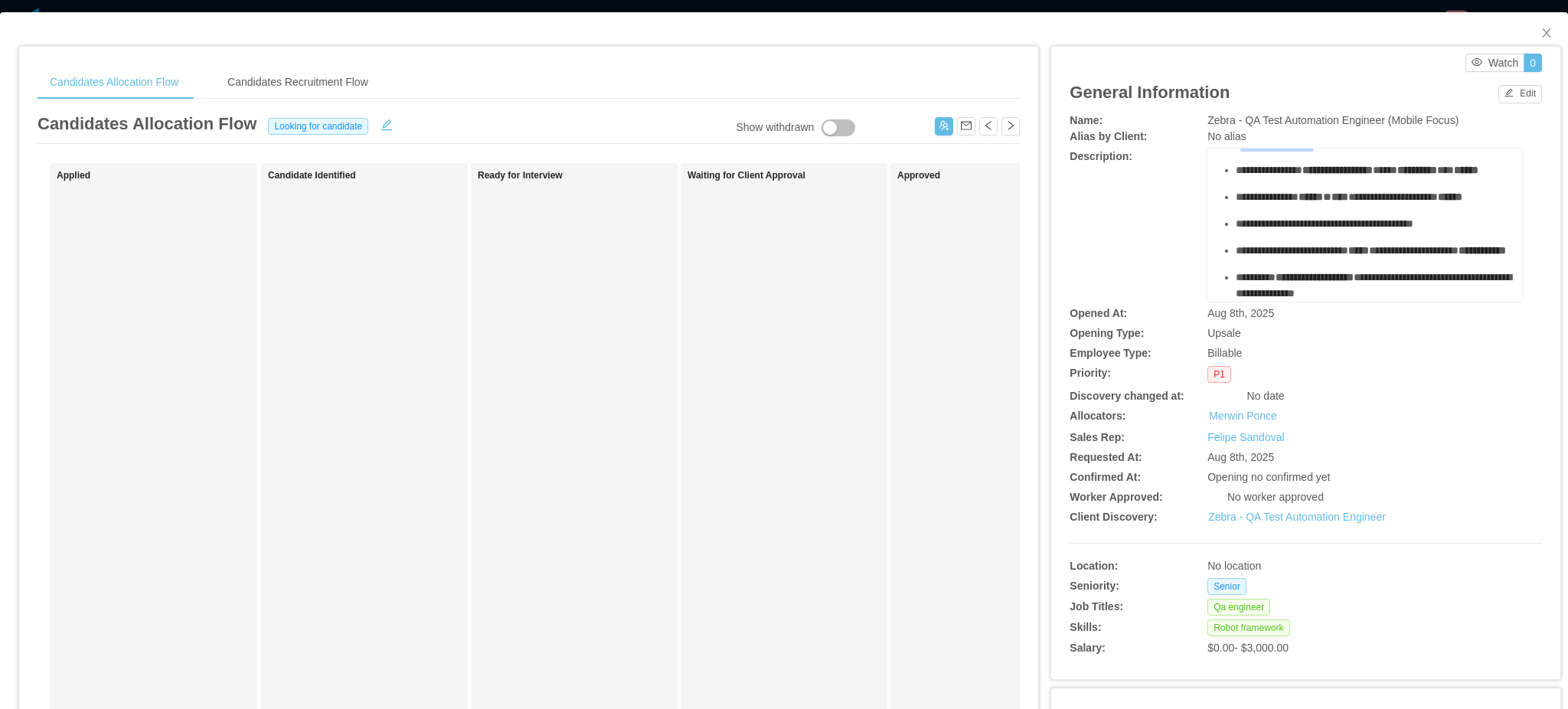 drag, startPoint x: 1239, startPoint y: 228, endPoint x: 1318, endPoint y: 234, distance: 79.22752 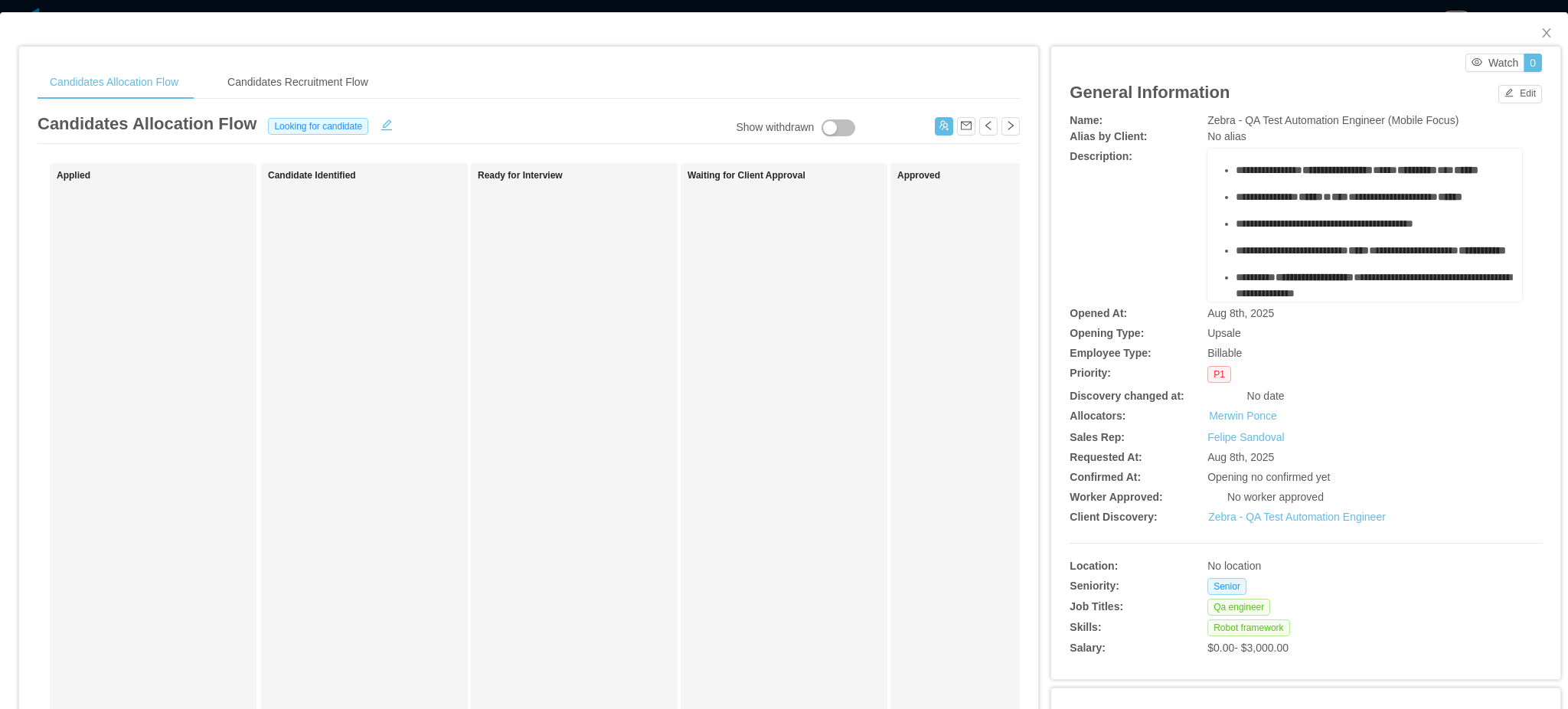 drag, startPoint x: 1240, startPoint y: 179, endPoint x: 1278, endPoint y: 181, distance: 38.0526 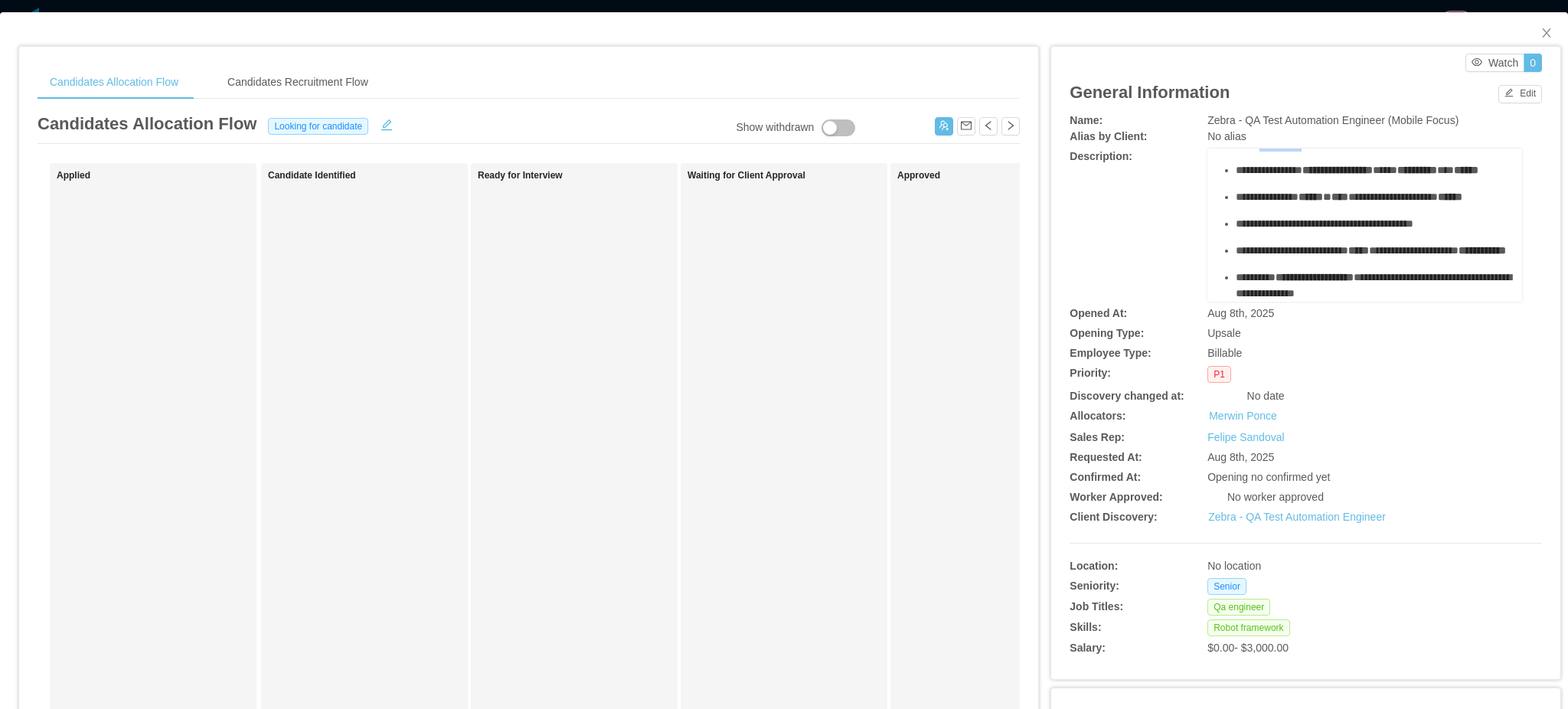 drag, startPoint x: 1253, startPoint y: 229, endPoint x: 1303, endPoint y: 229, distance: 50 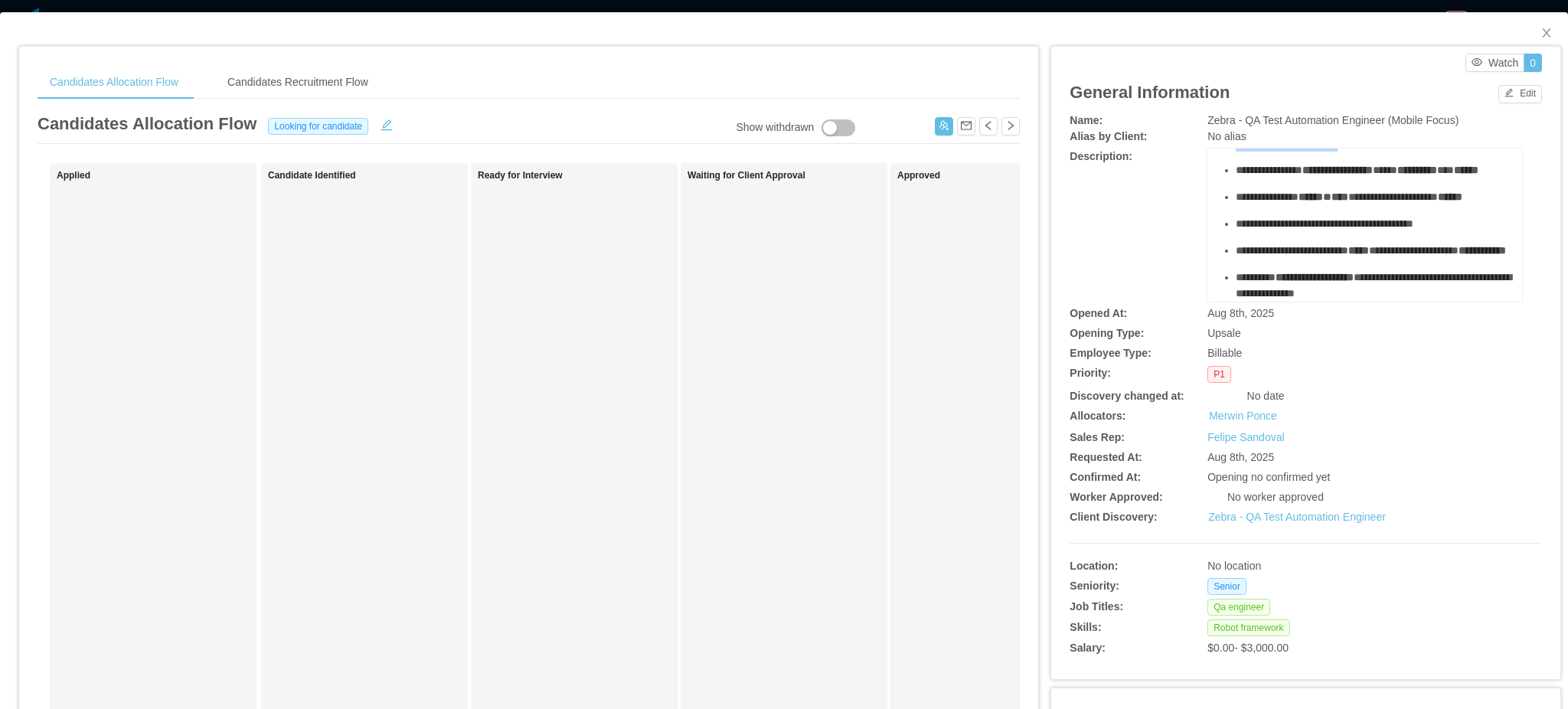 drag, startPoint x: 1218, startPoint y: 228, endPoint x: 1348, endPoint y: 234, distance: 130.13839 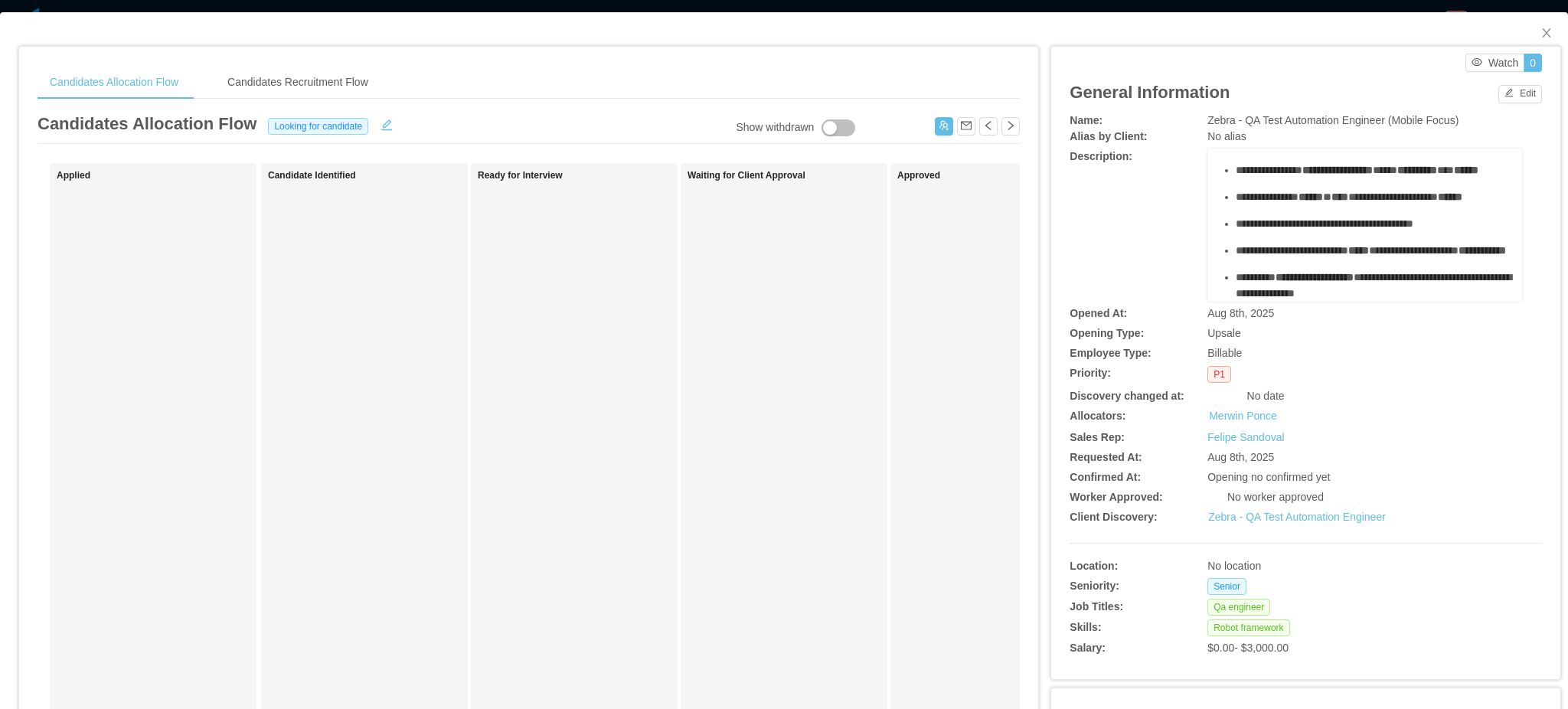 scroll, scrollTop: 841, scrollLeft: 0, axis: vertical 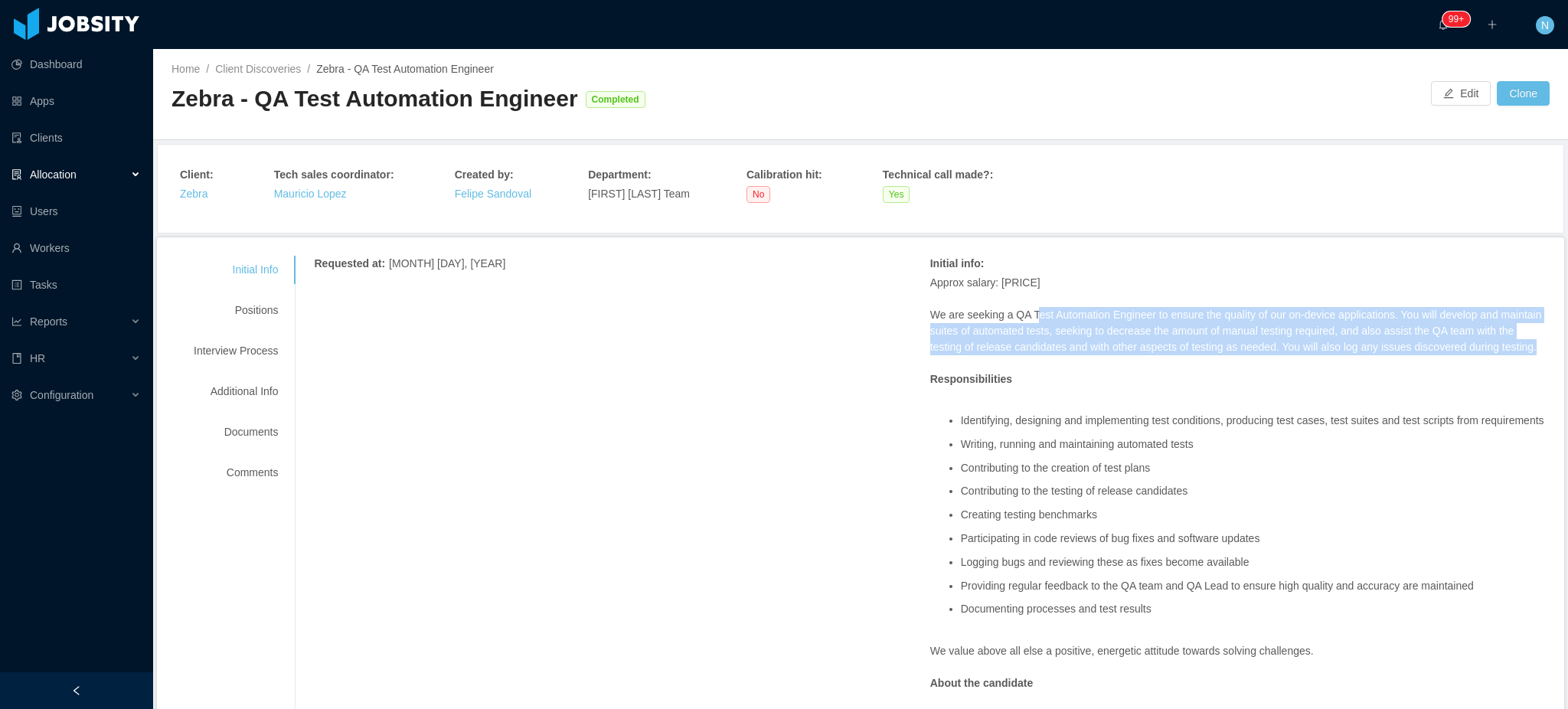 drag, startPoint x: 1037, startPoint y: 314, endPoint x: 1050, endPoint y: 360, distance: 47.801674 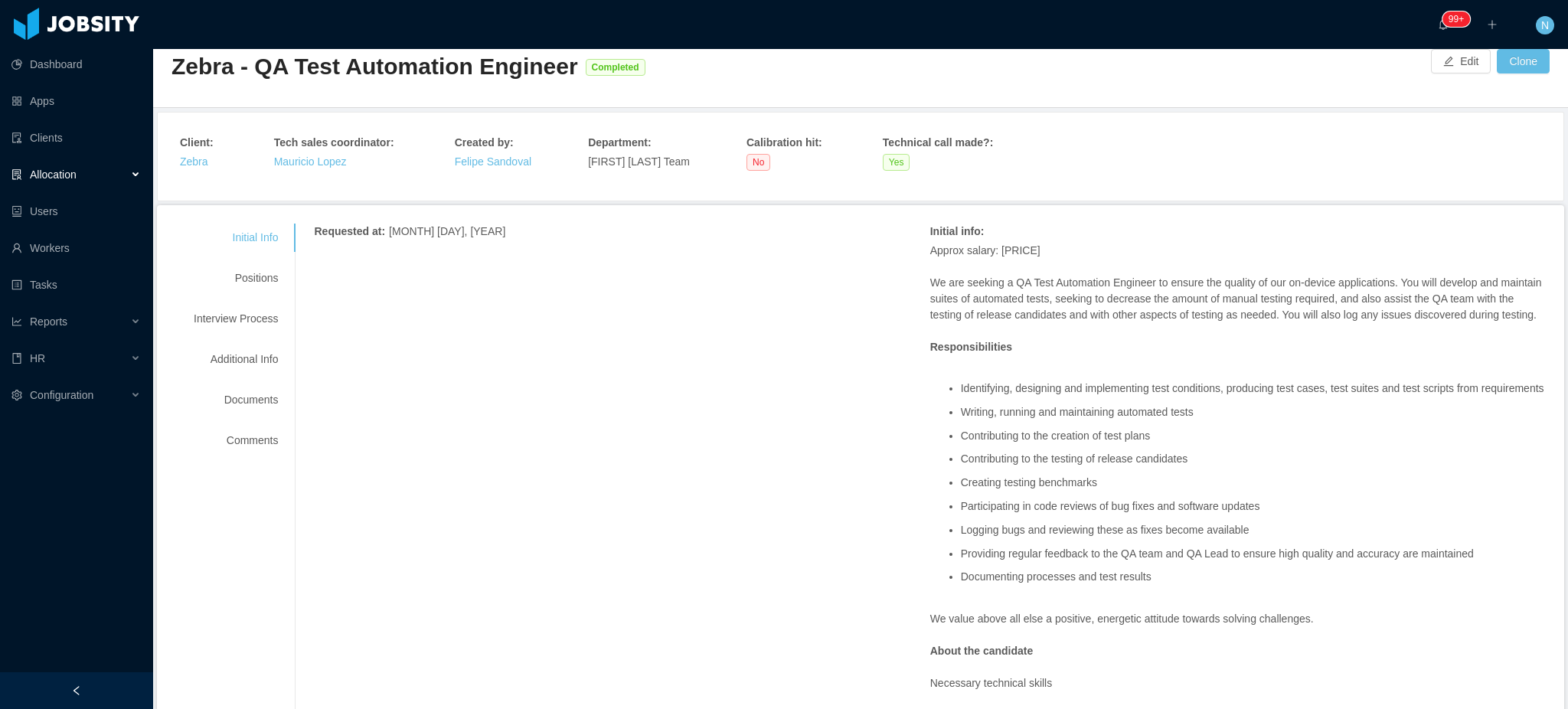 scroll, scrollTop: 0, scrollLeft: 0, axis: both 